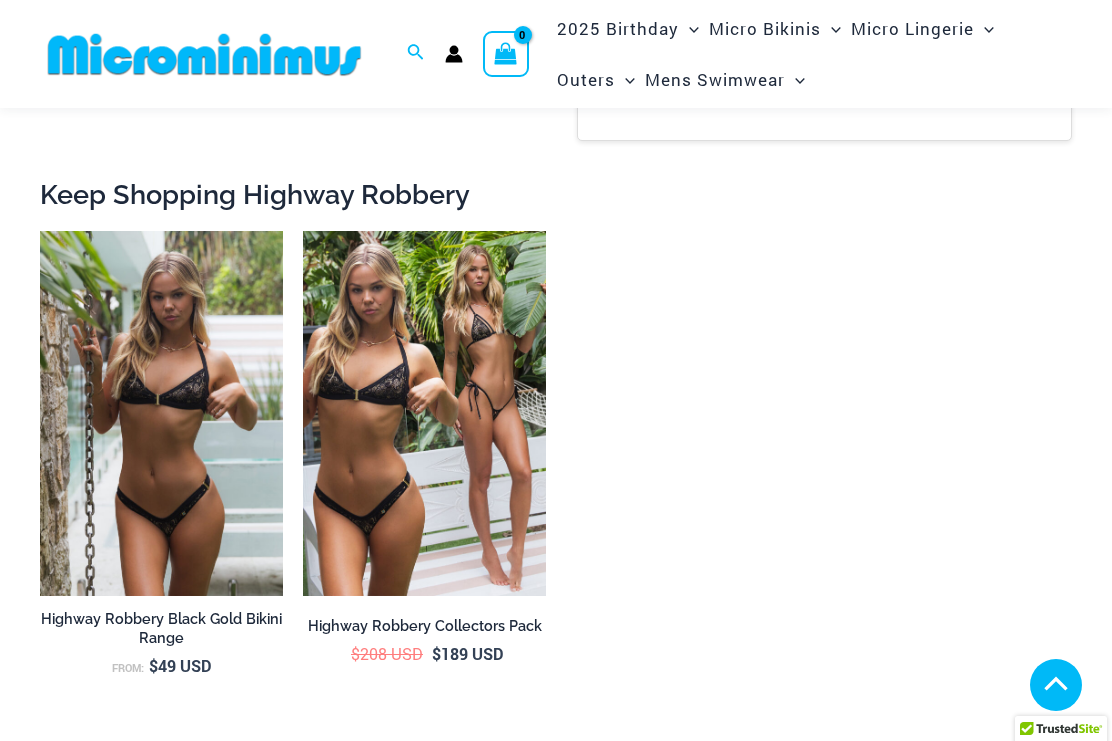scroll, scrollTop: 3310, scrollLeft: 0, axis: vertical 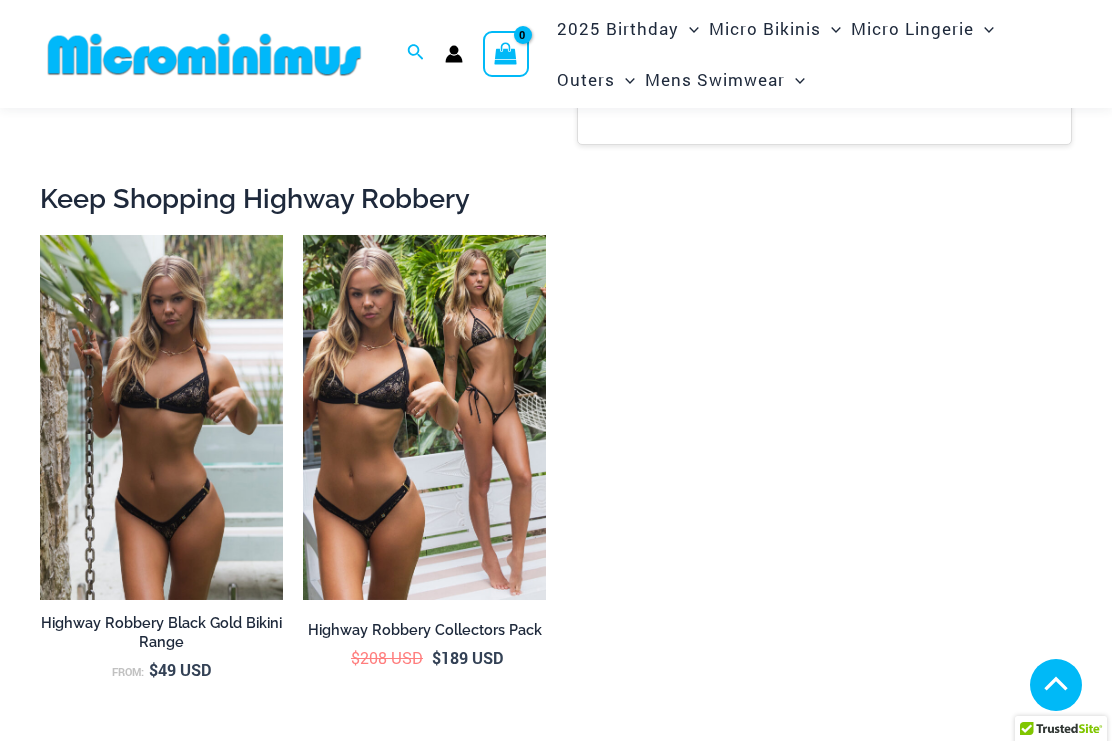 click at bounding box center (303, 235) 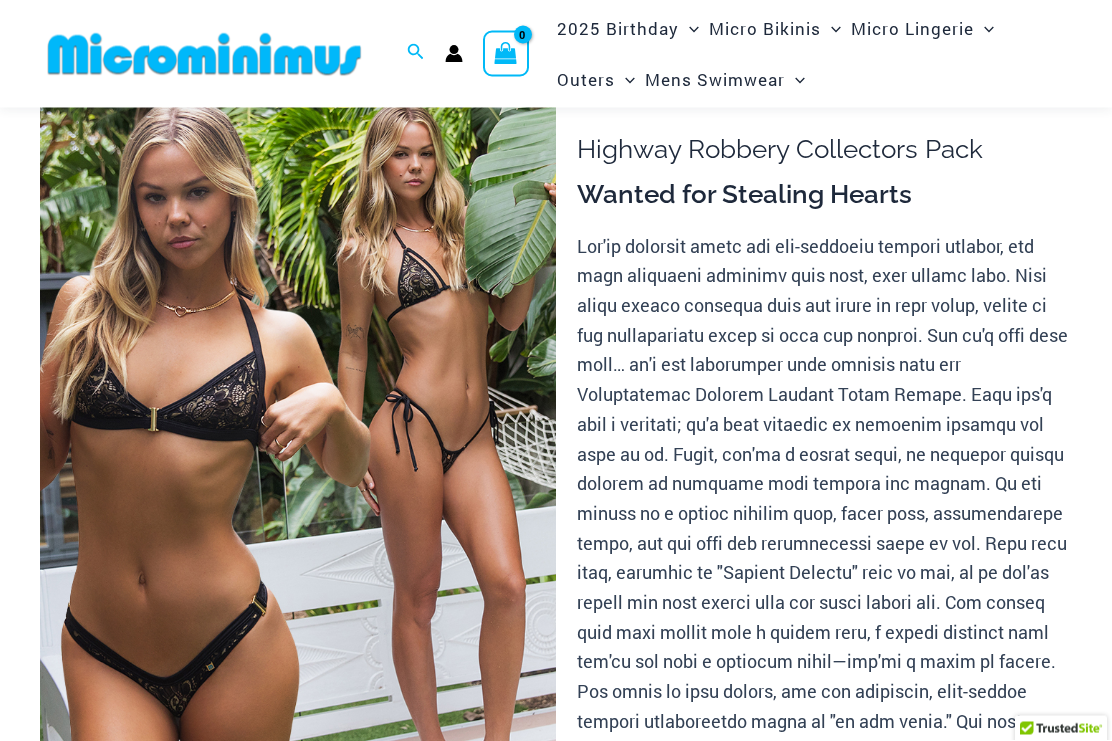 scroll, scrollTop: 70, scrollLeft: 0, axis: vertical 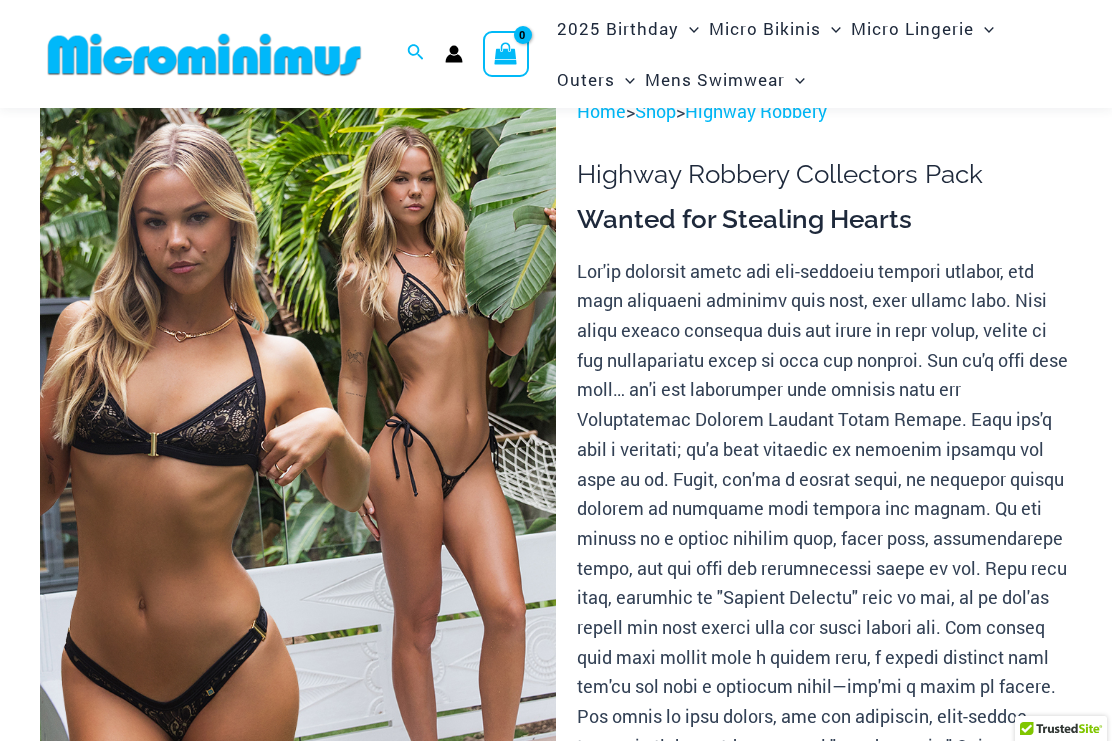 click at bounding box center [298, 484] 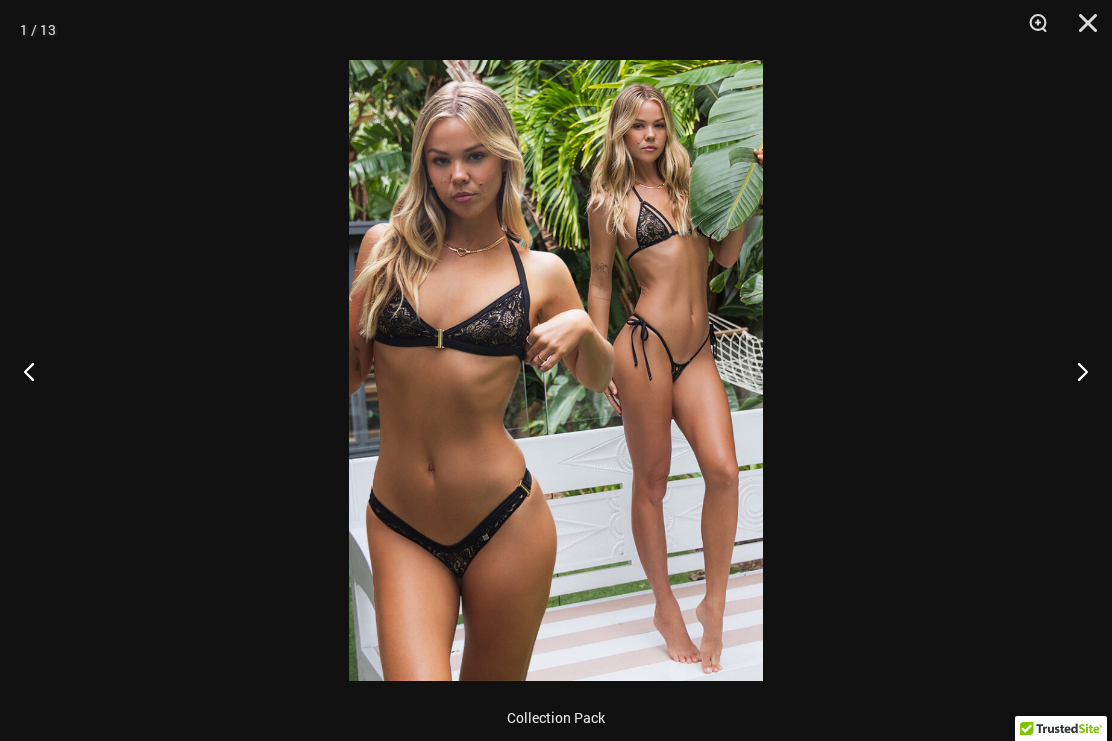 click at bounding box center (1074, 371) 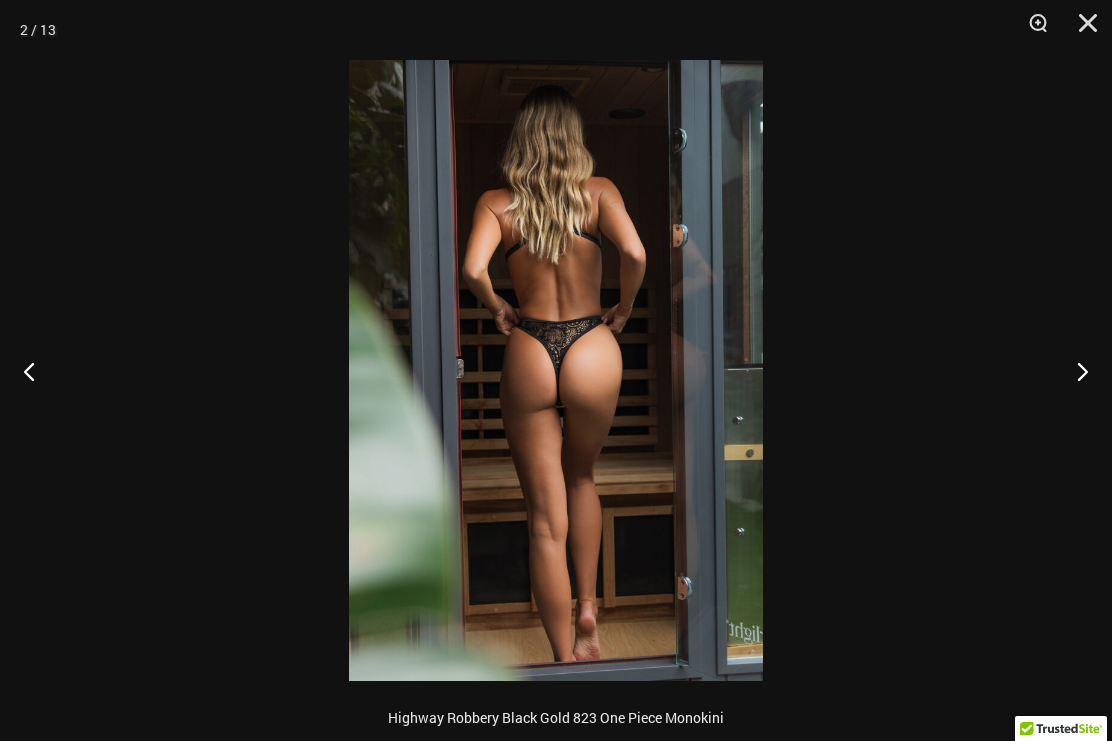 scroll, scrollTop: 0, scrollLeft: 0, axis: both 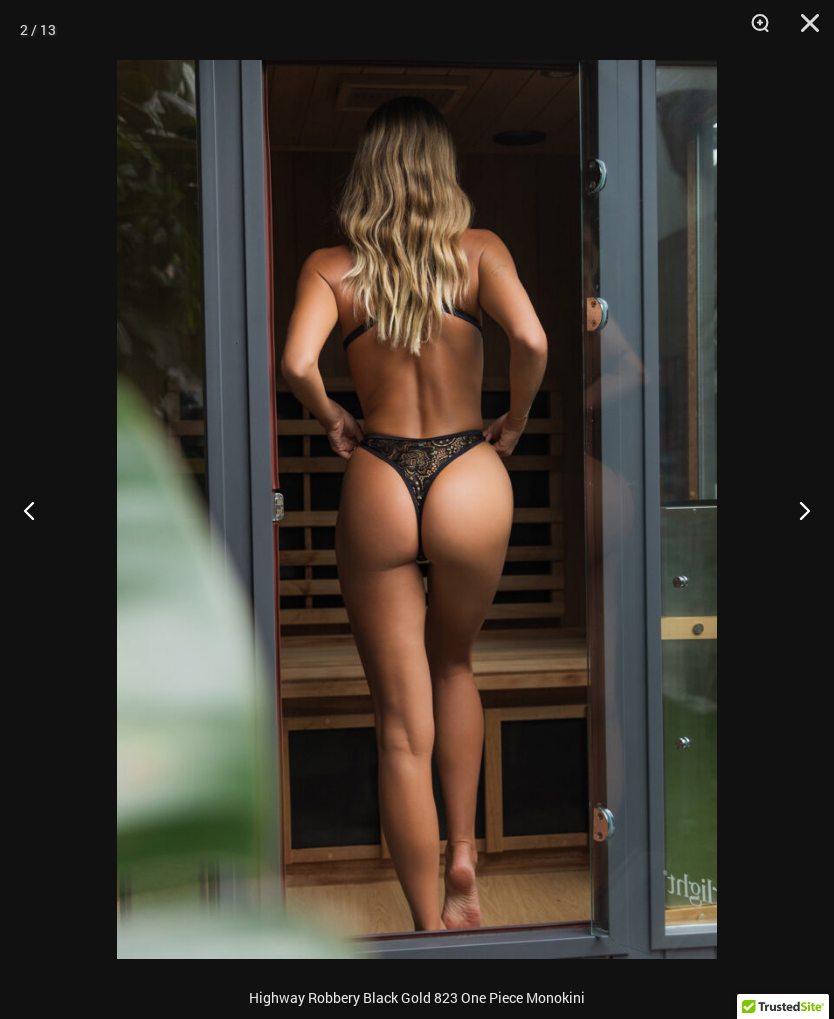 click at bounding box center (417, 509) 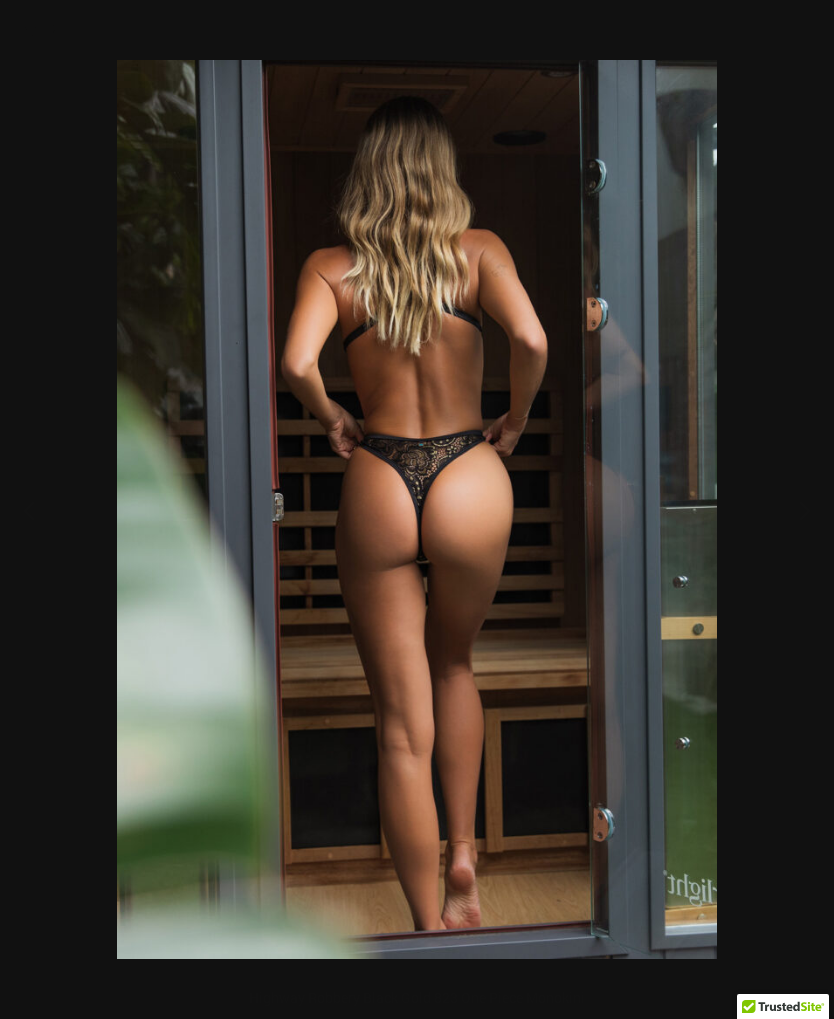 click at bounding box center [417, 509] 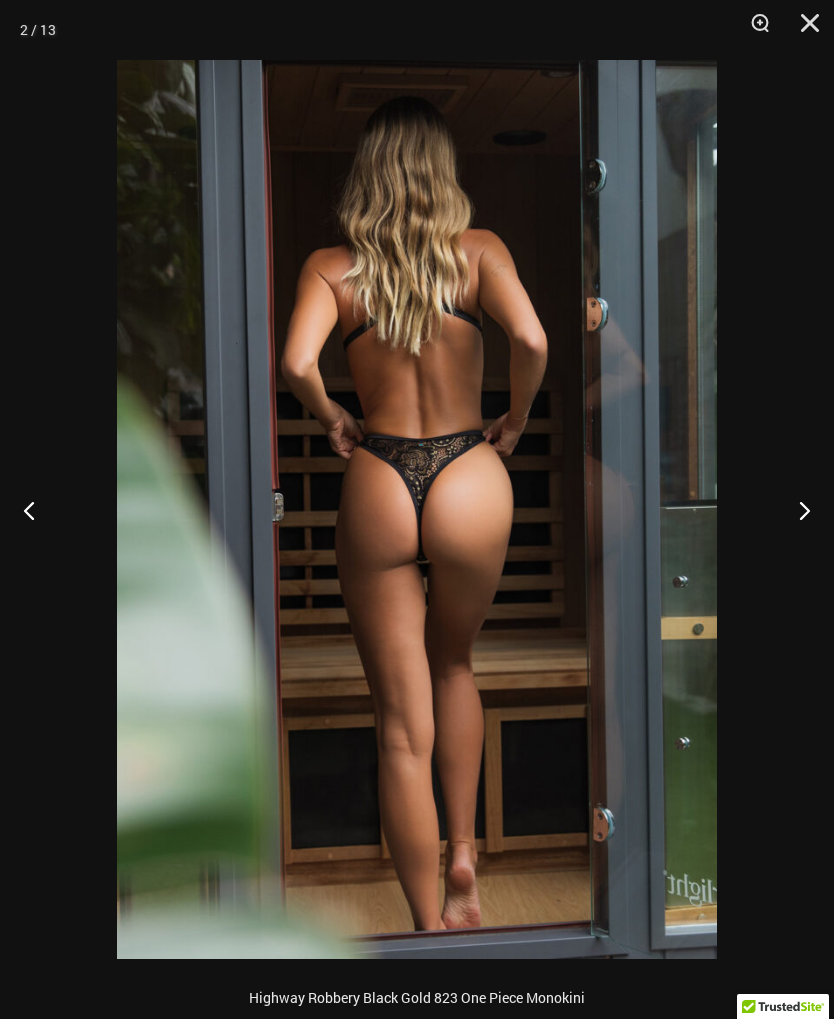 click at bounding box center (796, 510) 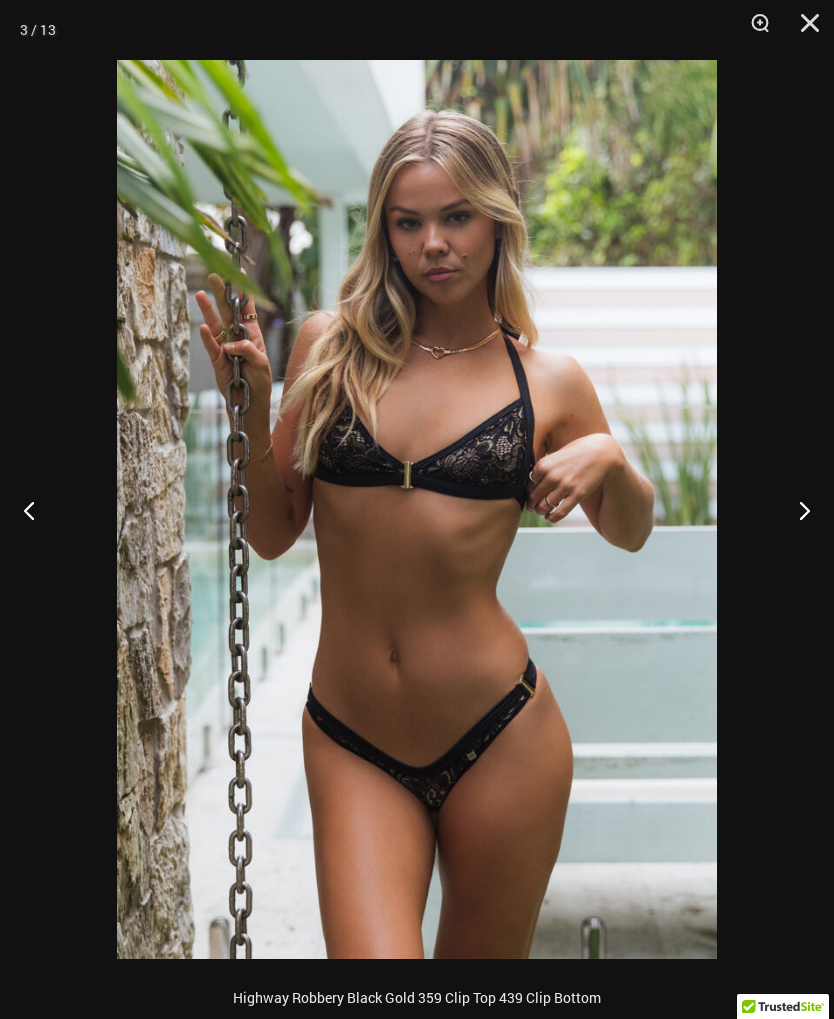 click at bounding box center [796, 510] 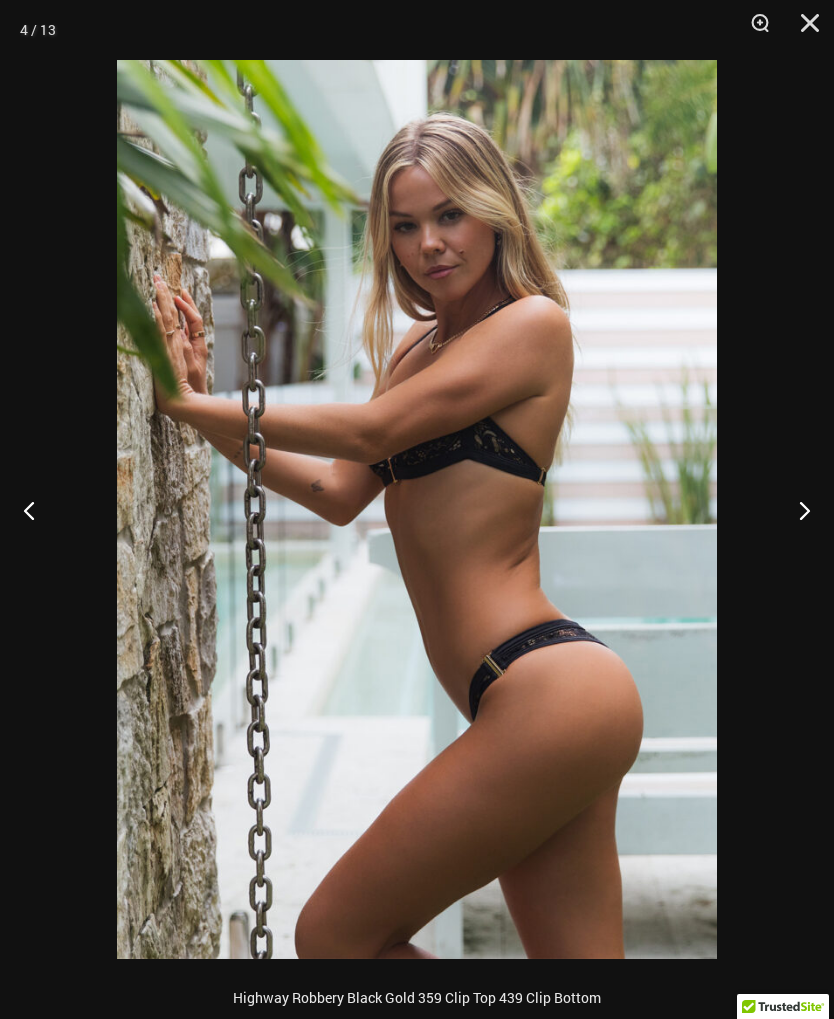 click at bounding box center [796, 510] 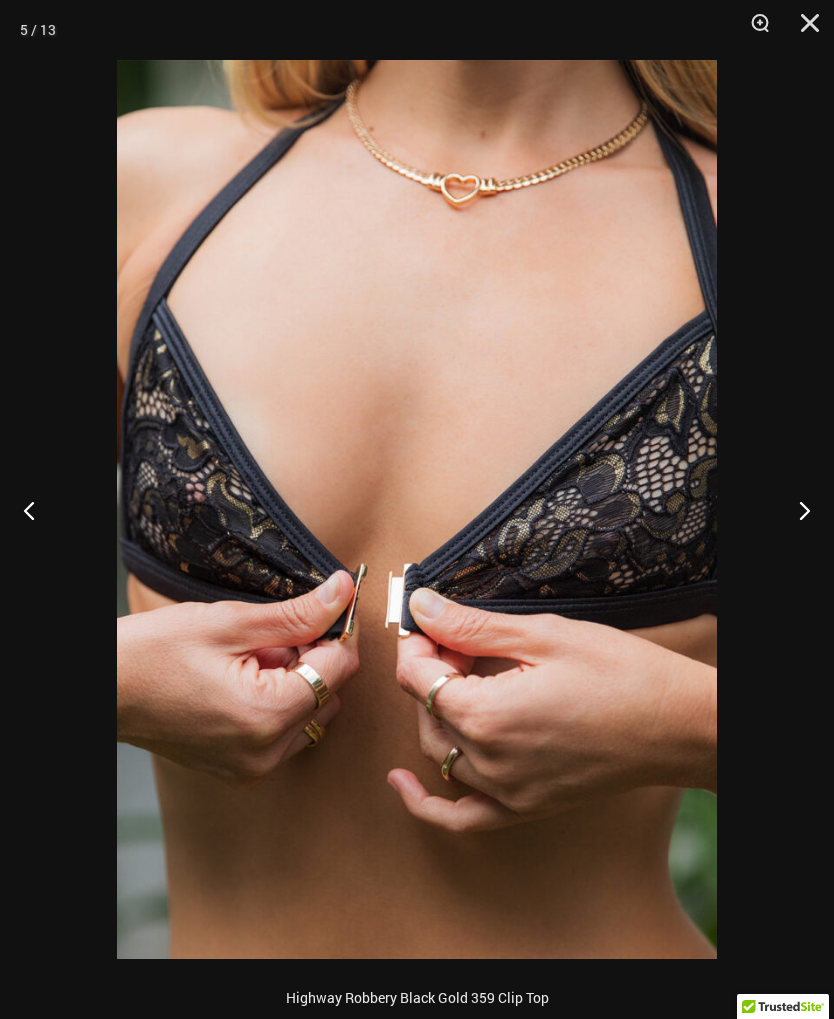 click at bounding box center [796, 510] 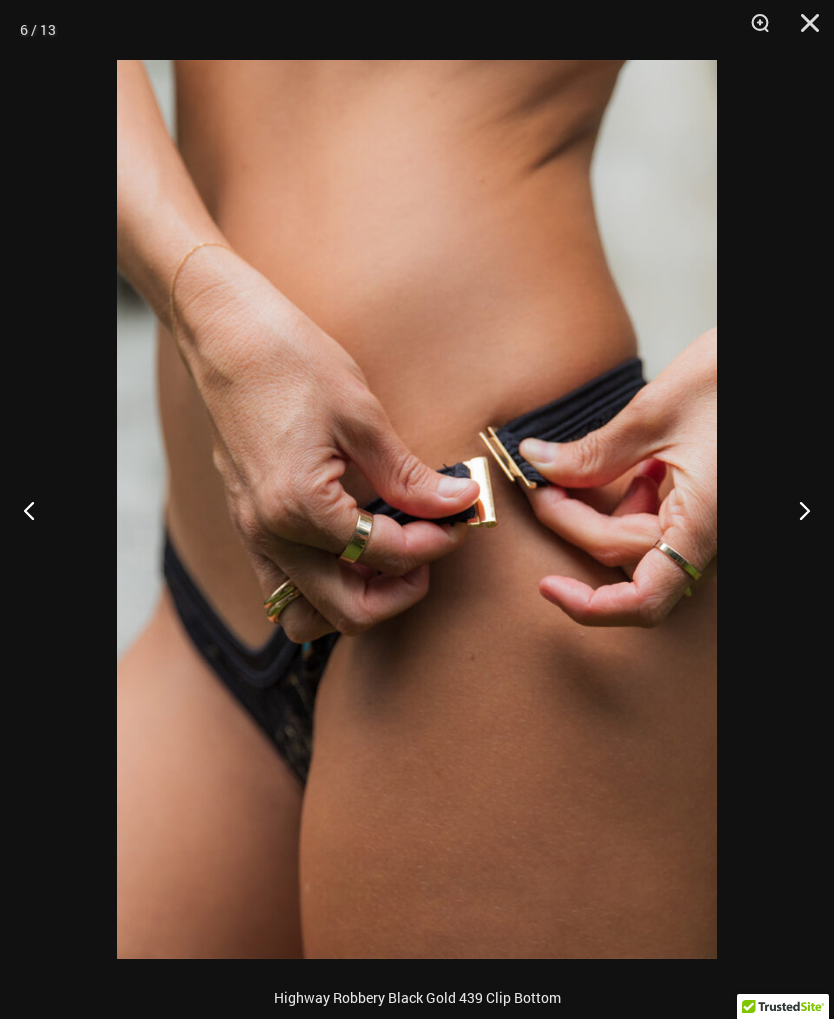 click at bounding box center [796, 510] 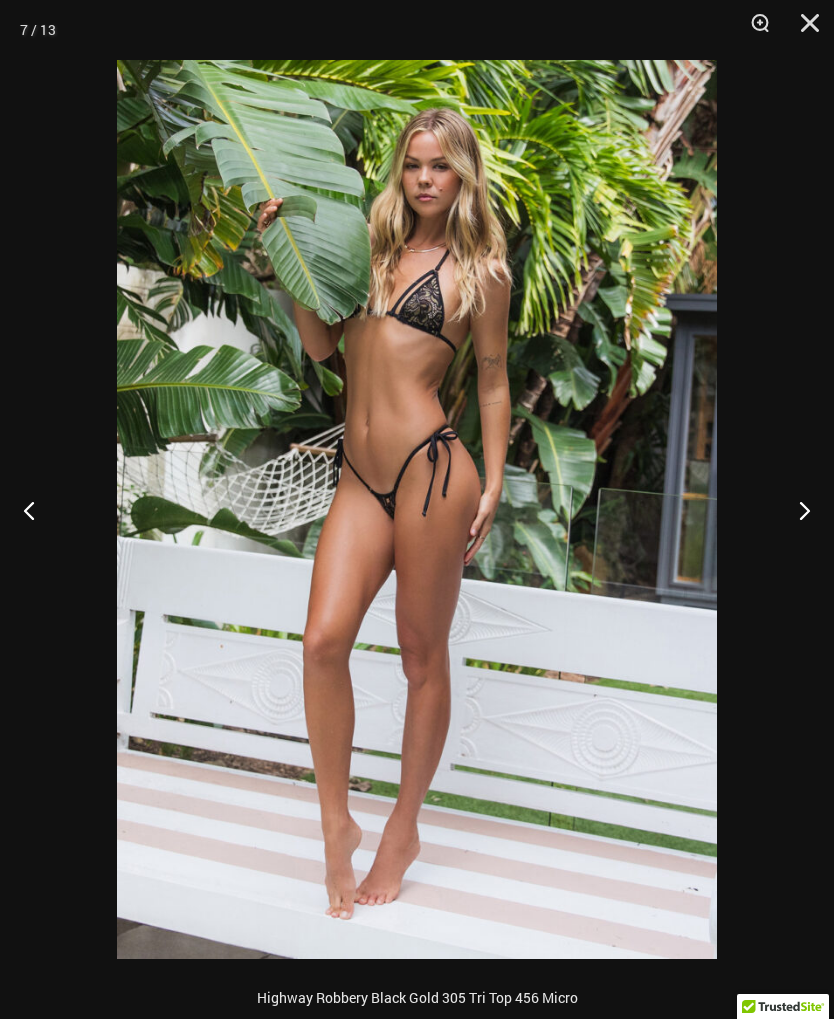 click at bounding box center [796, 510] 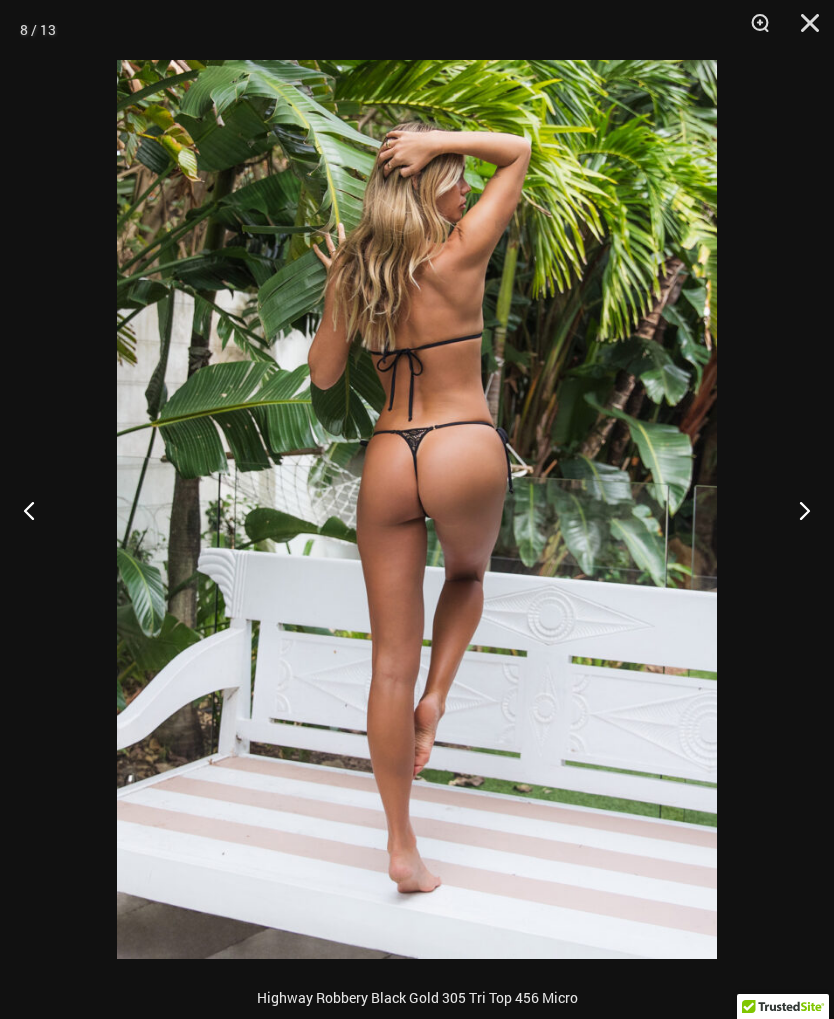 click at bounding box center [796, 510] 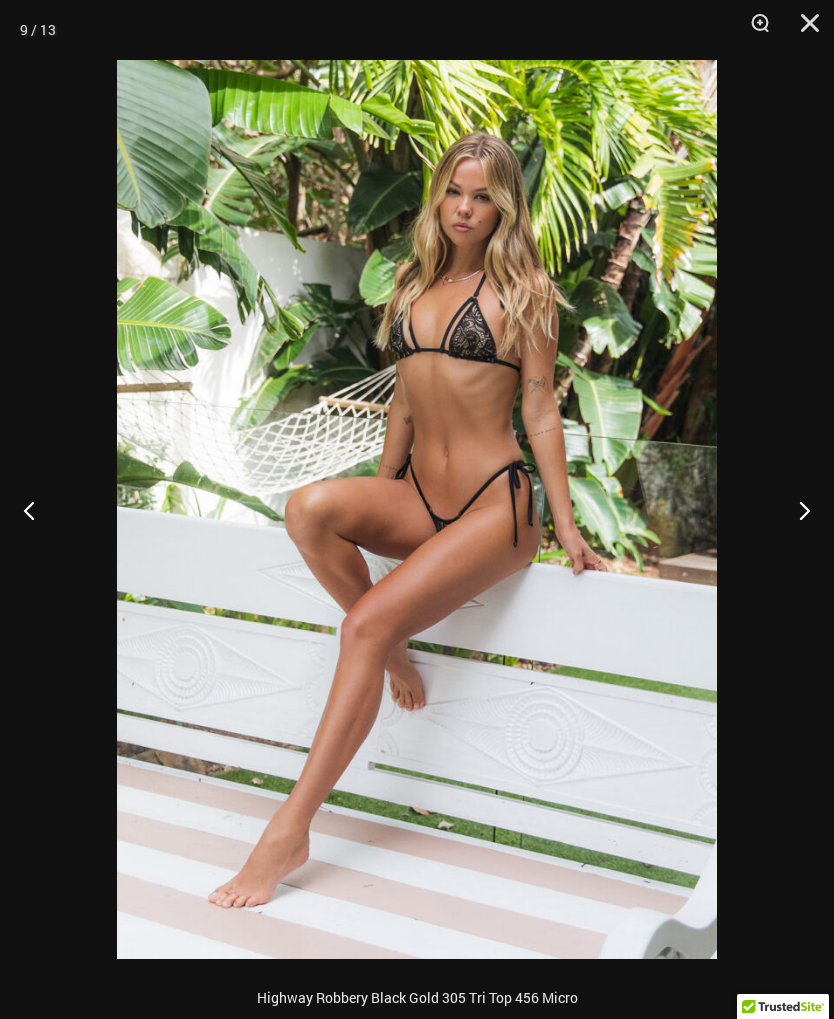 click at bounding box center (796, 510) 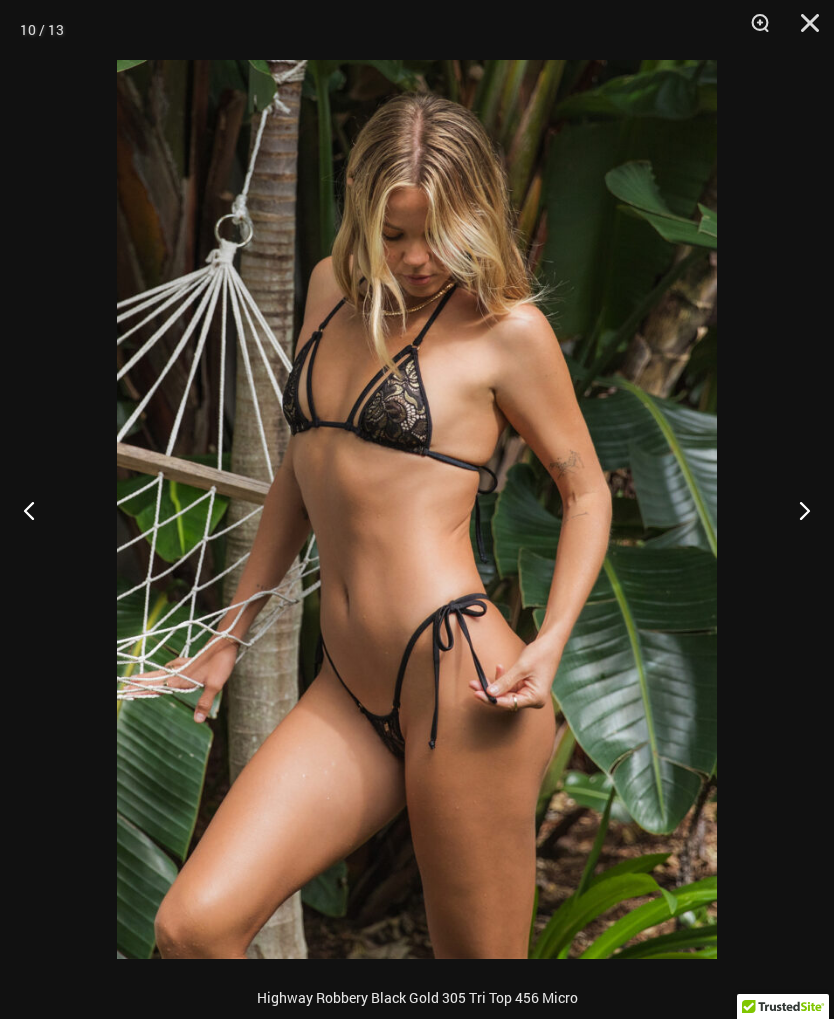 click at bounding box center [796, 510] 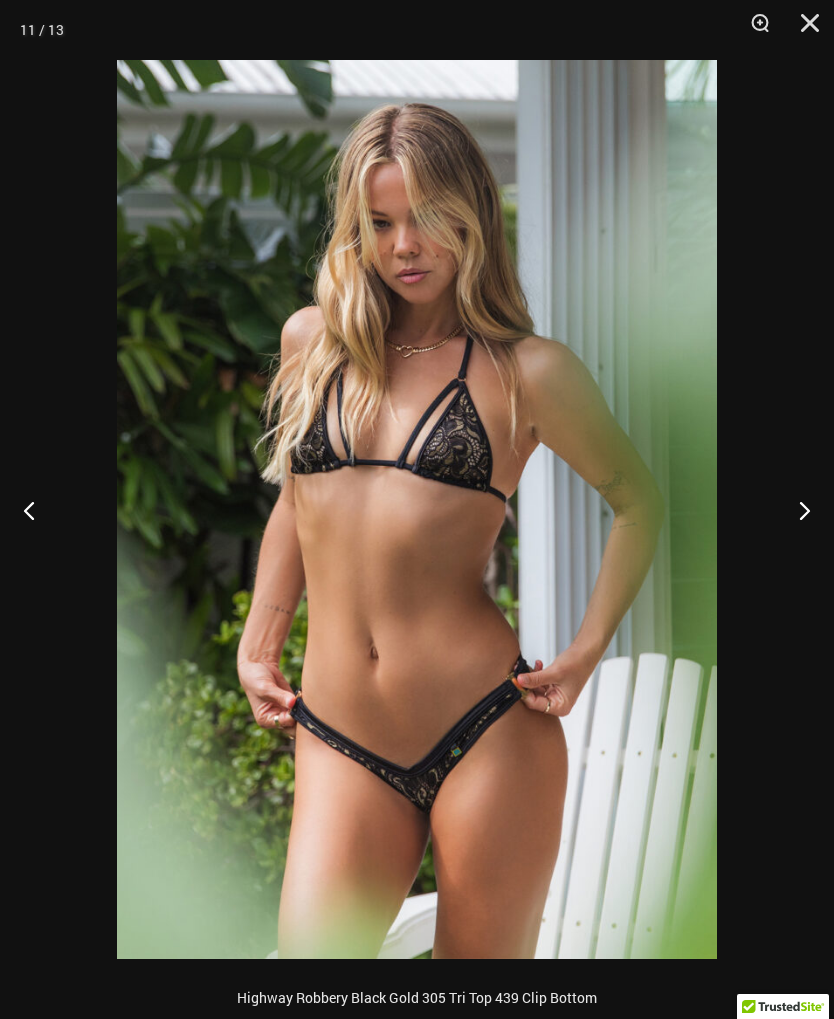 click at bounding box center (796, 510) 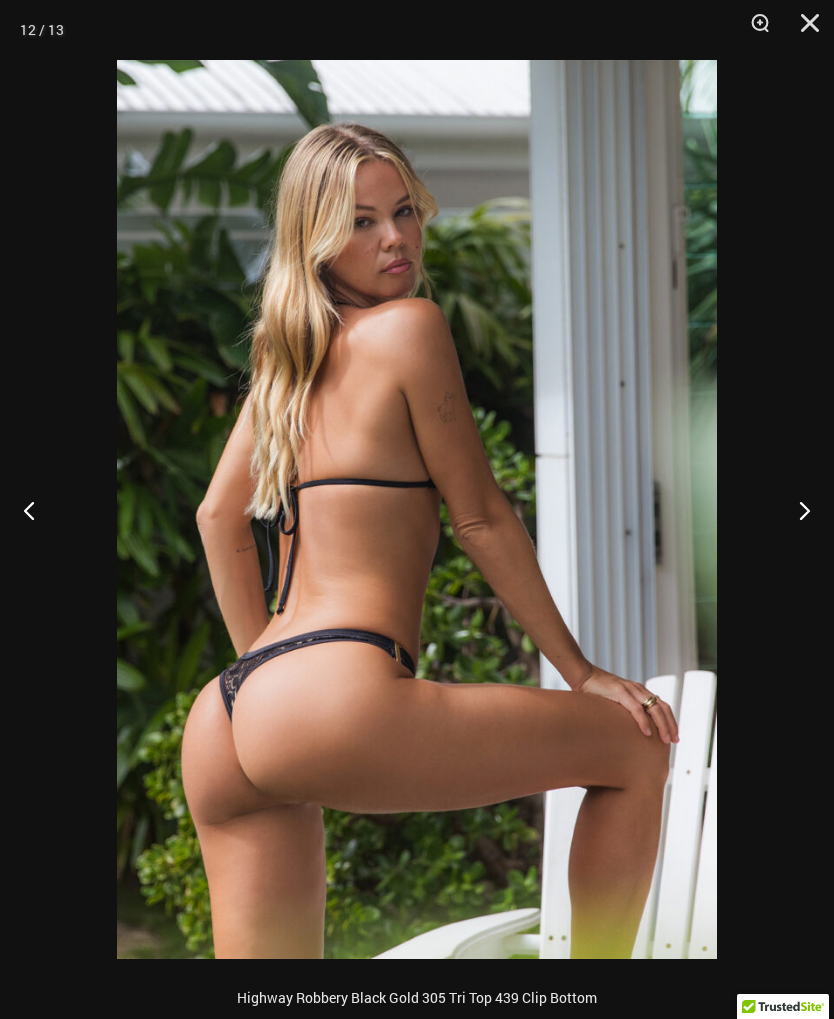 click at bounding box center (796, 510) 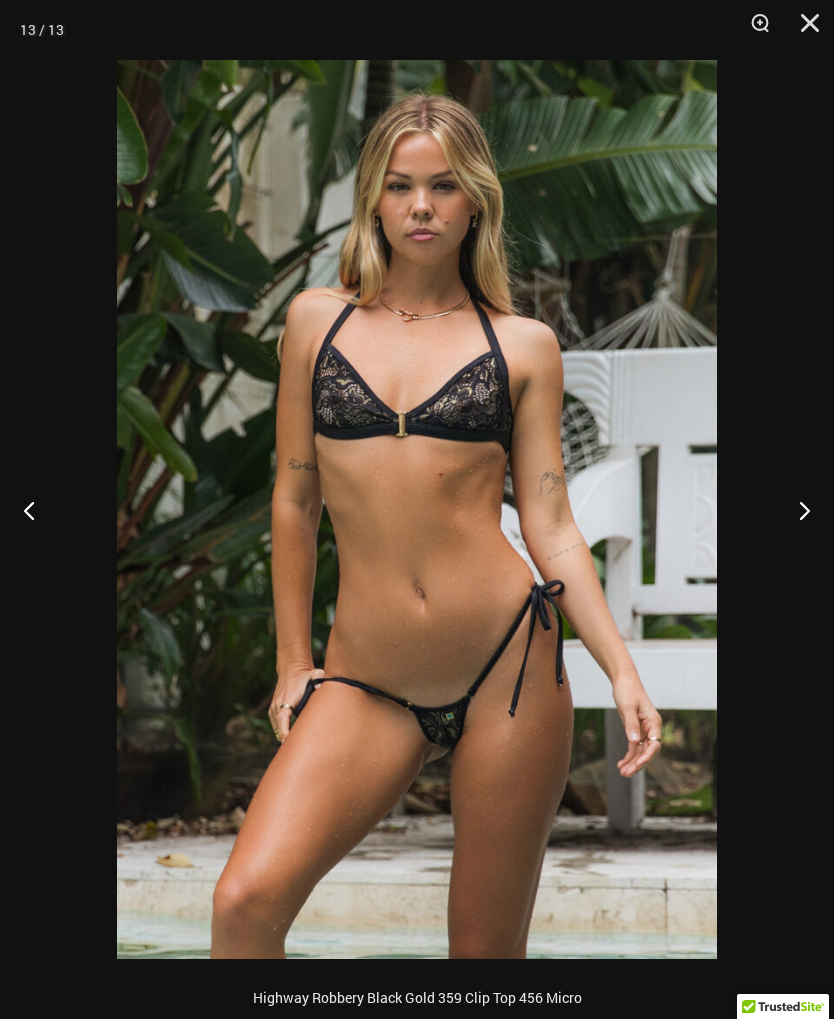 click at bounding box center [796, 510] 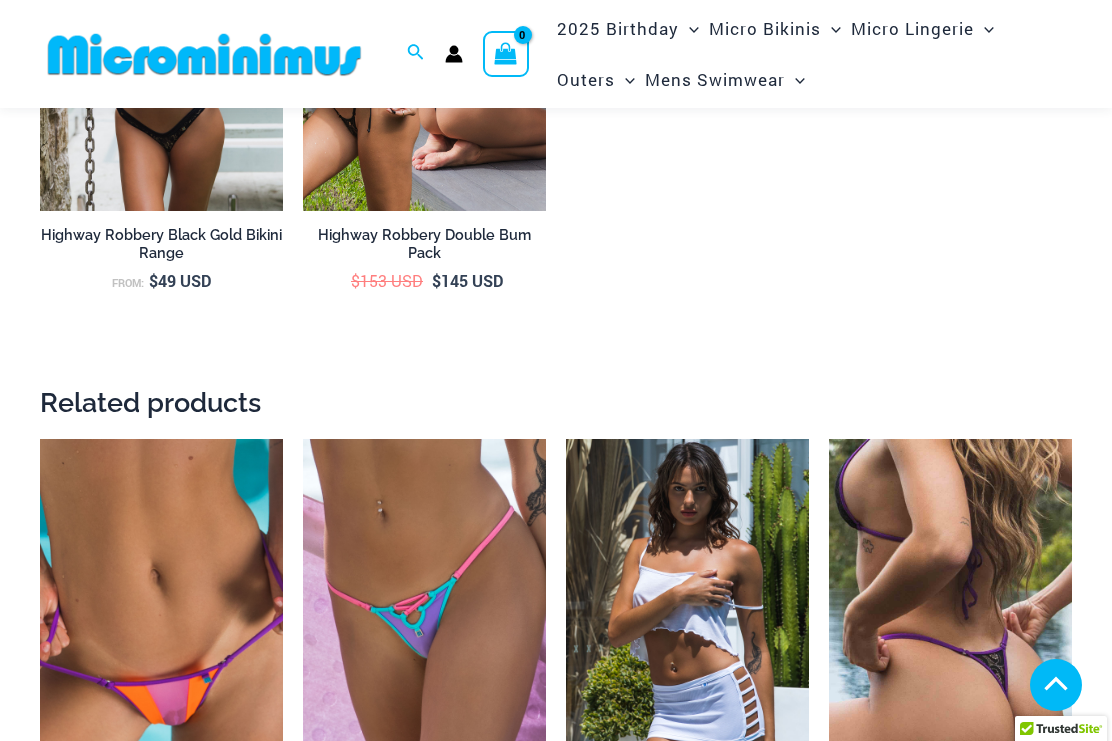scroll, scrollTop: 4194, scrollLeft: 0, axis: vertical 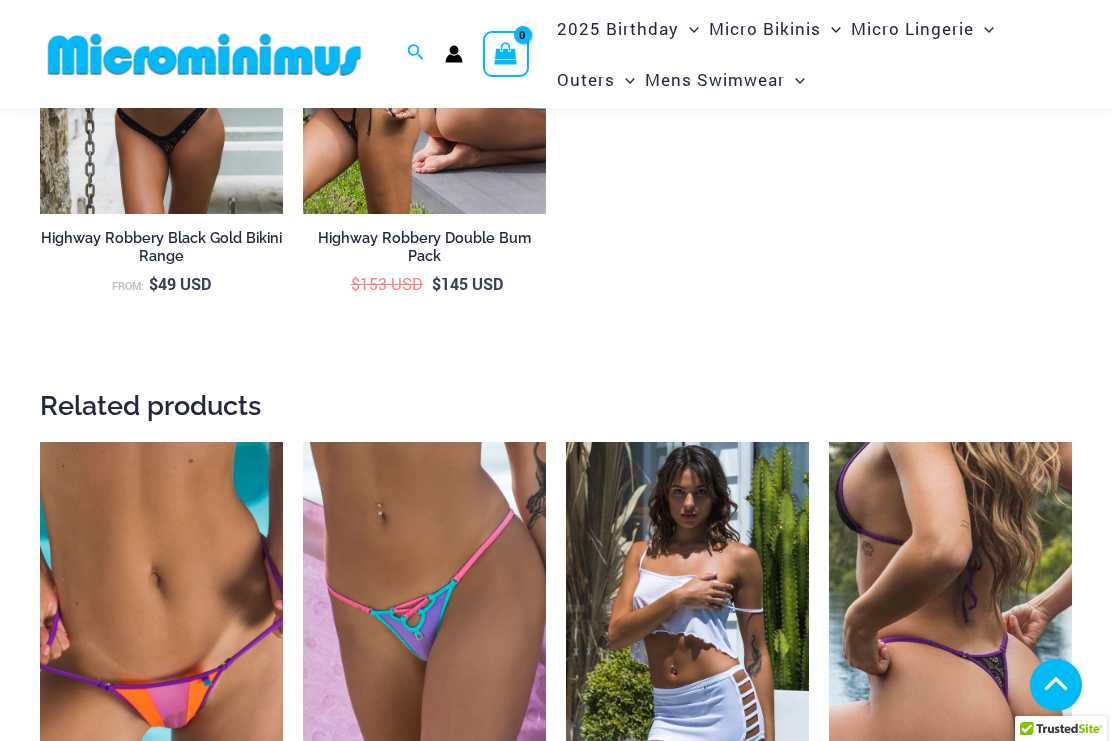 click at bounding box center [40, 442] 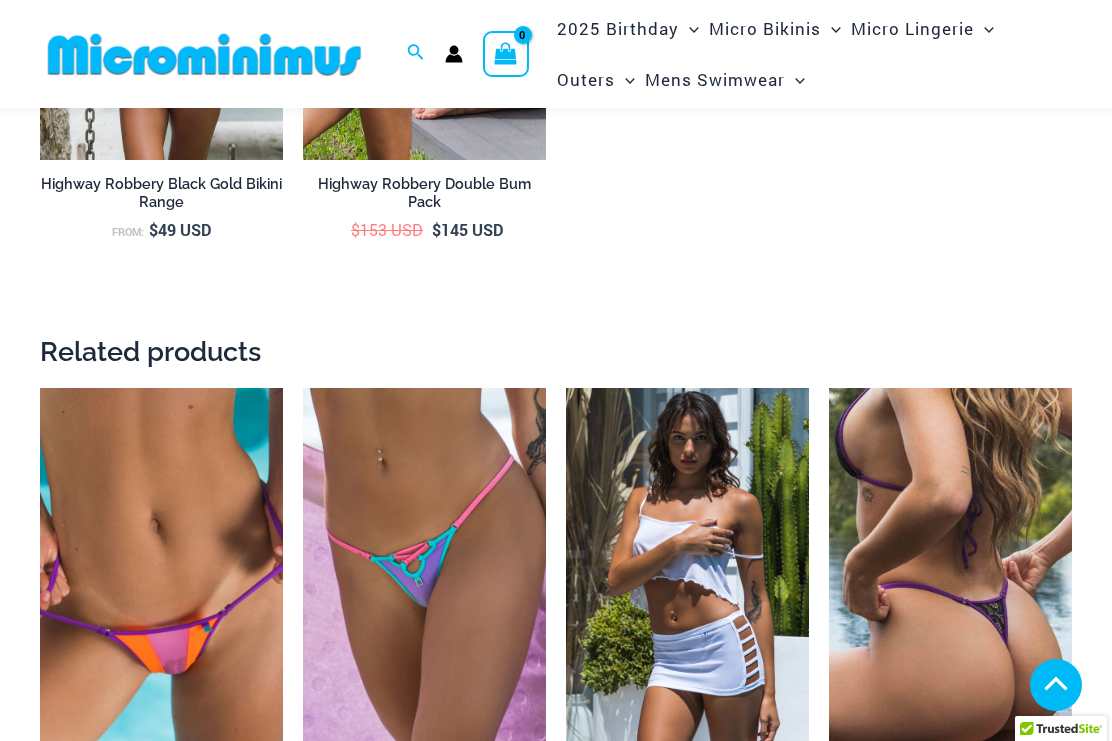 click at bounding box center (40, 388) 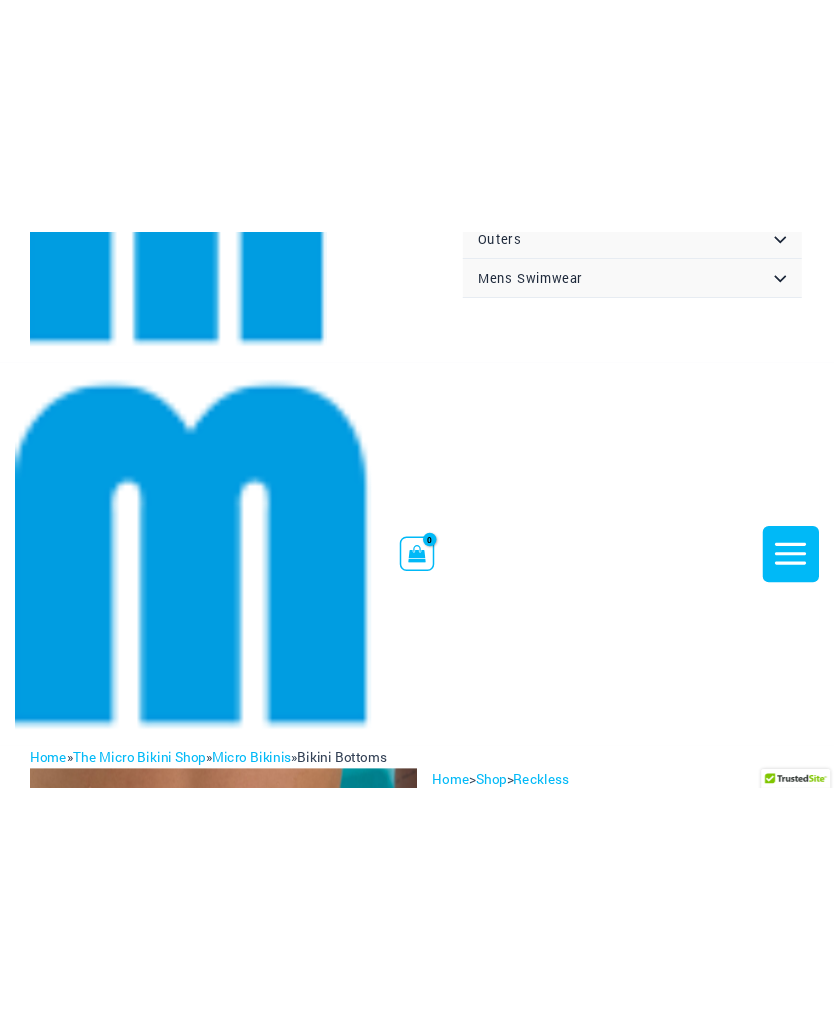 scroll, scrollTop: 0, scrollLeft: 0, axis: both 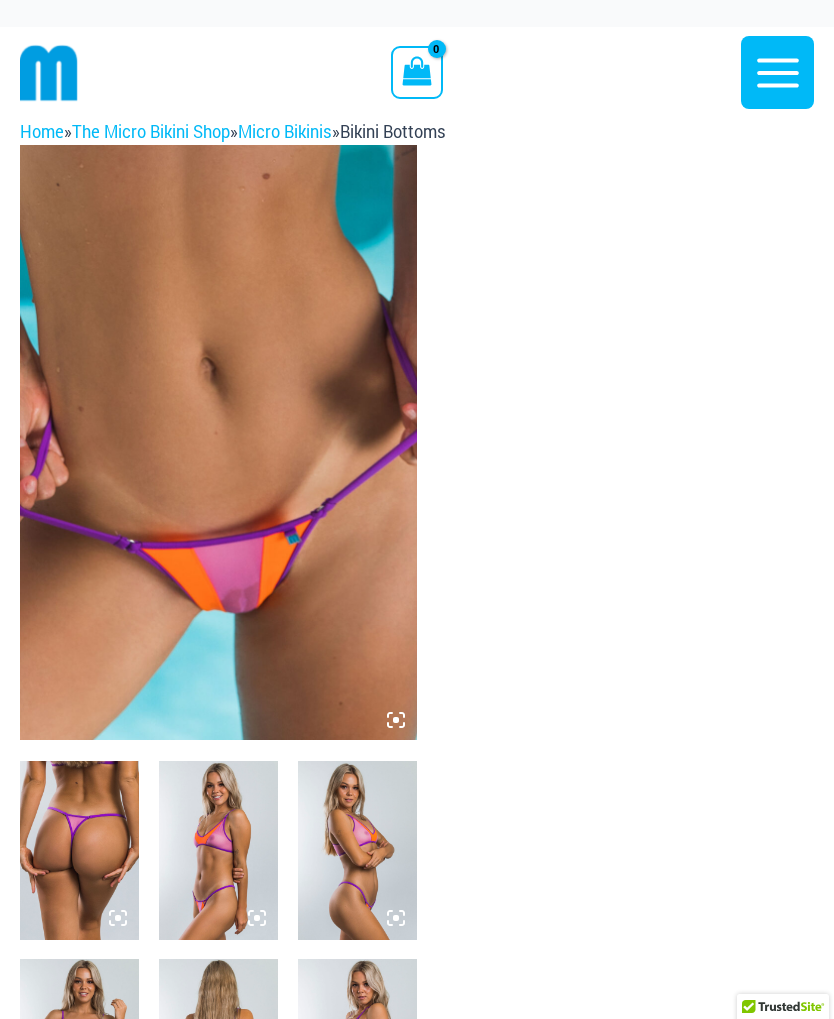 click at bounding box center (218, 443) 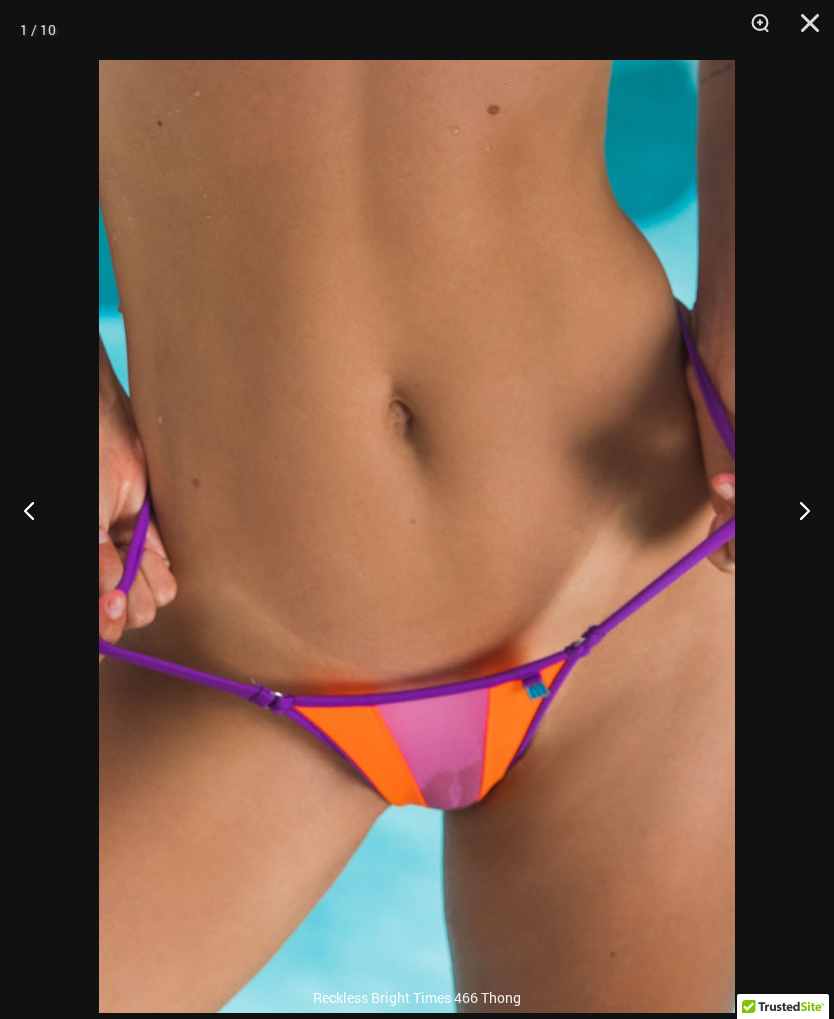 click at bounding box center (796, 510) 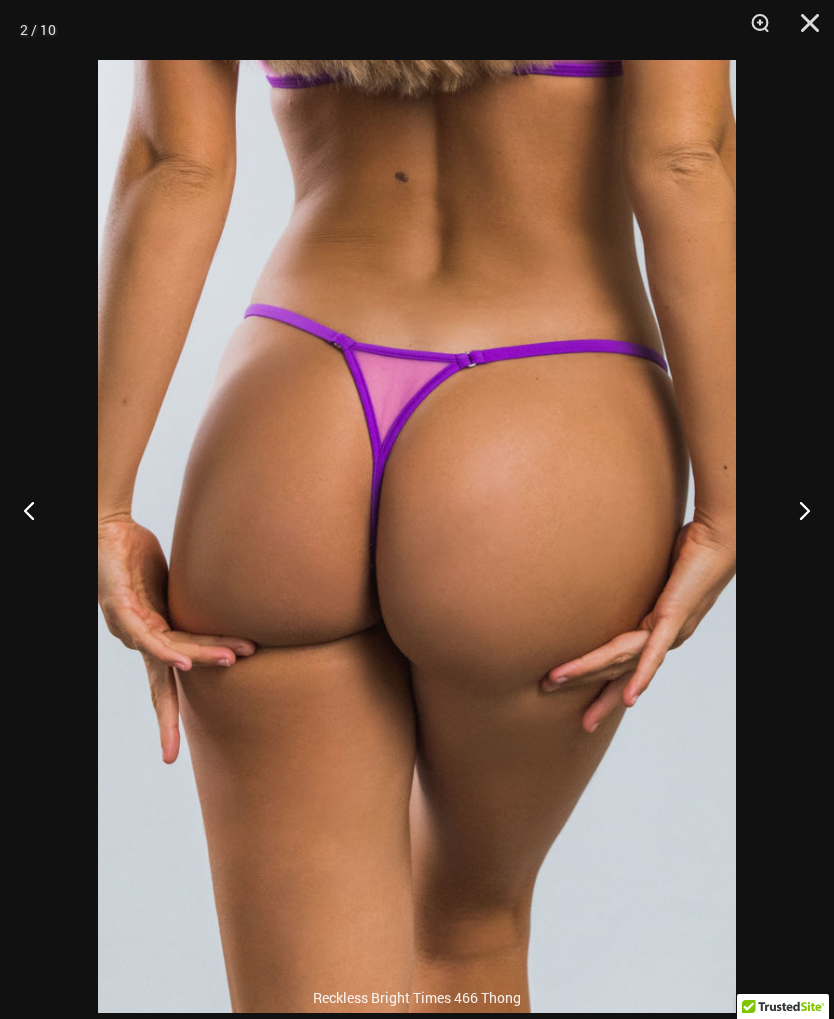 click at bounding box center (796, 510) 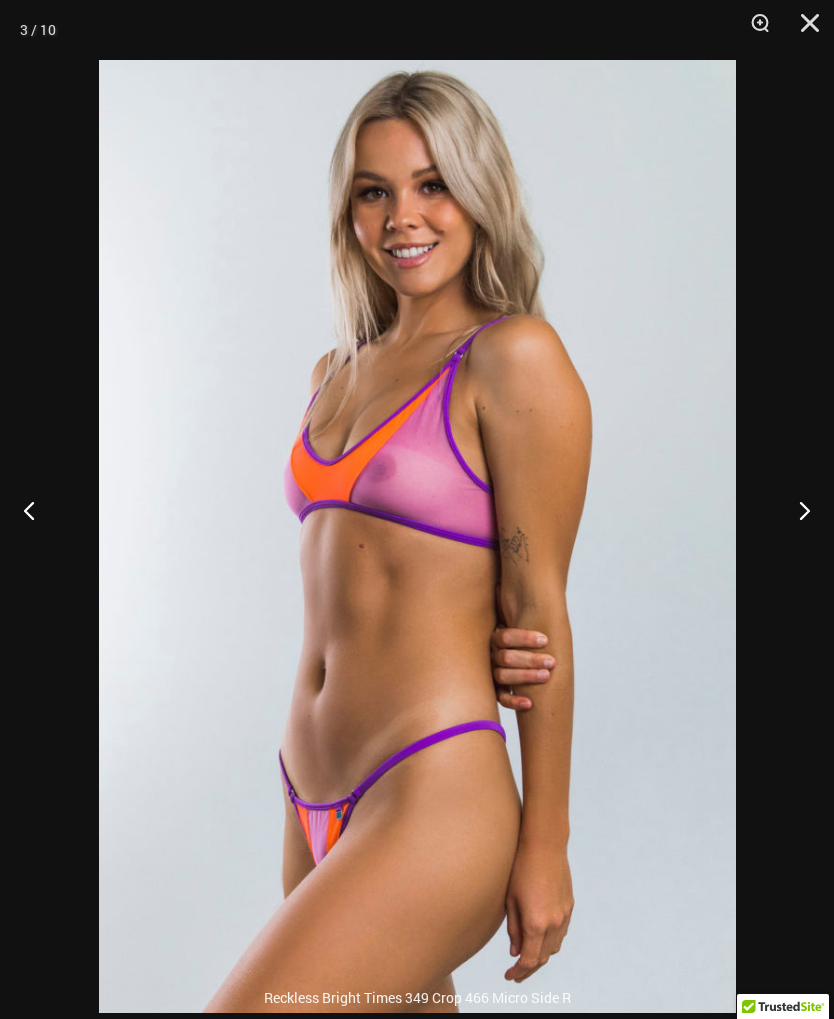 click at bounding box center [796, 510] 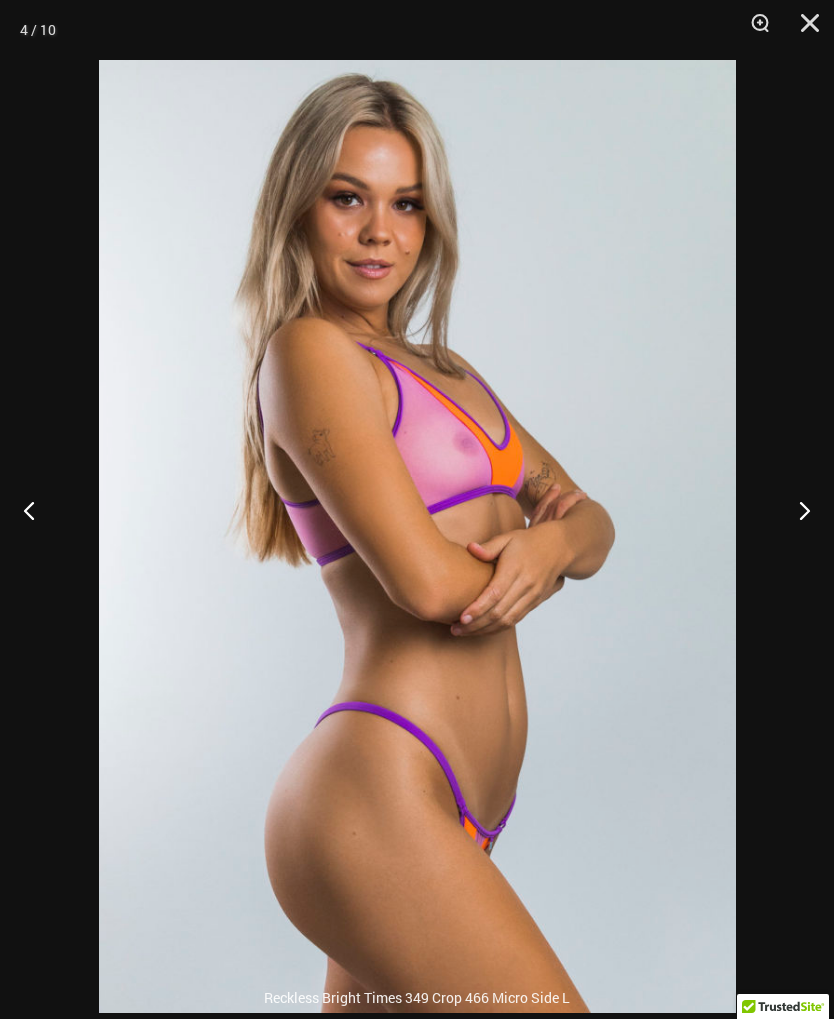 click at bounding box center [796, 510] 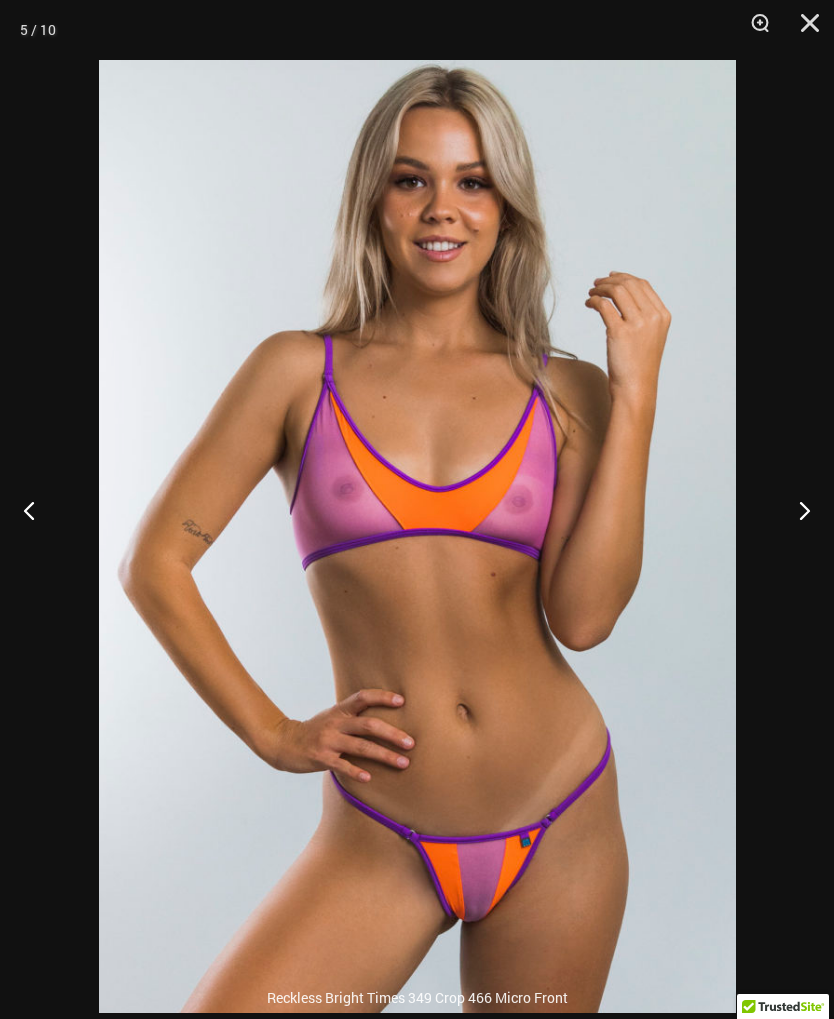 click at bounding box center [796, 510] 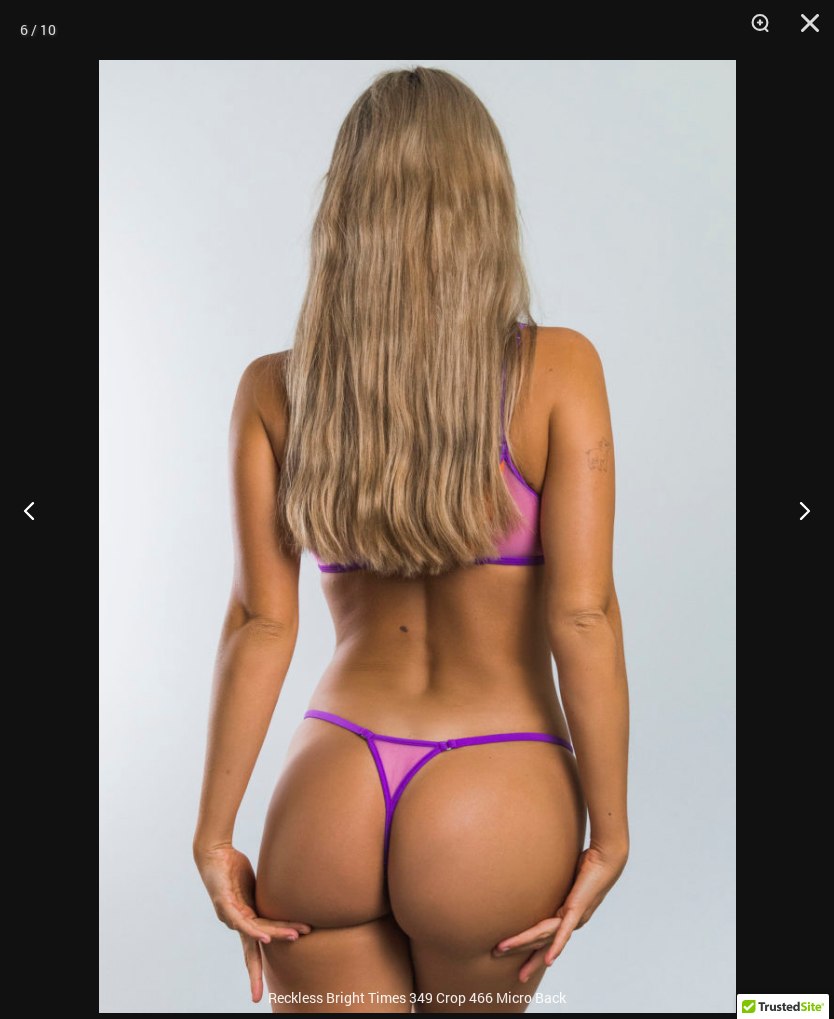 click at bounding box center (796, 510) 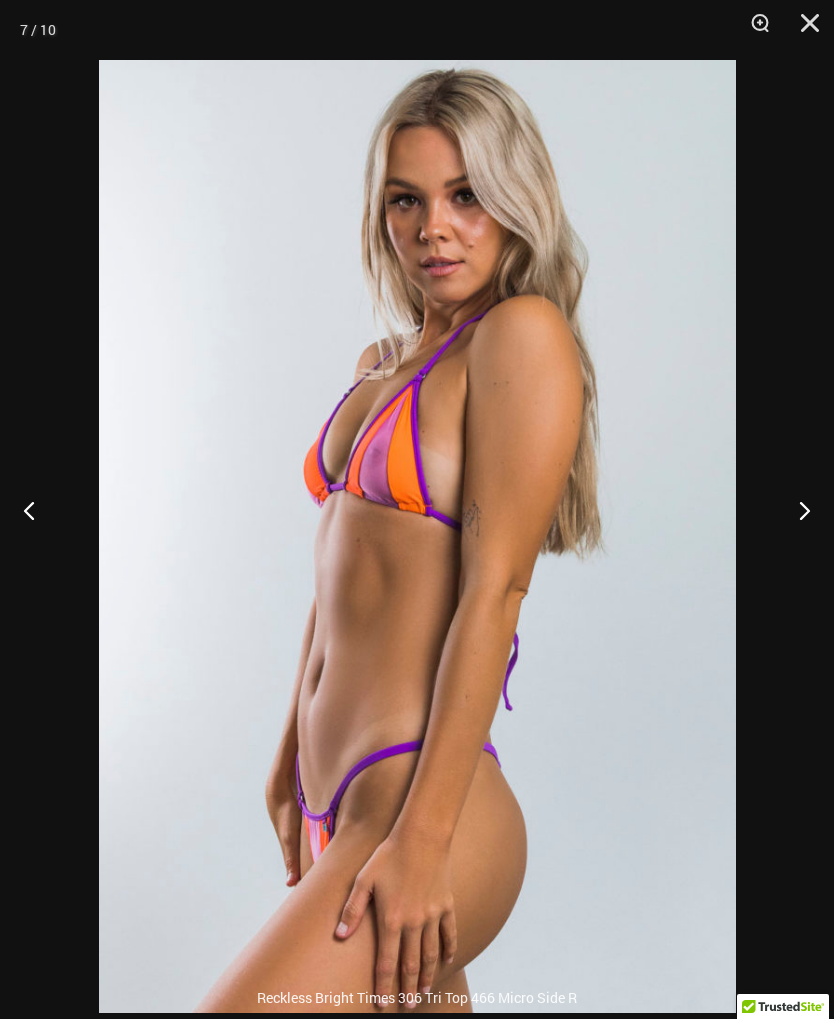 click at bounding box center [796, 510] 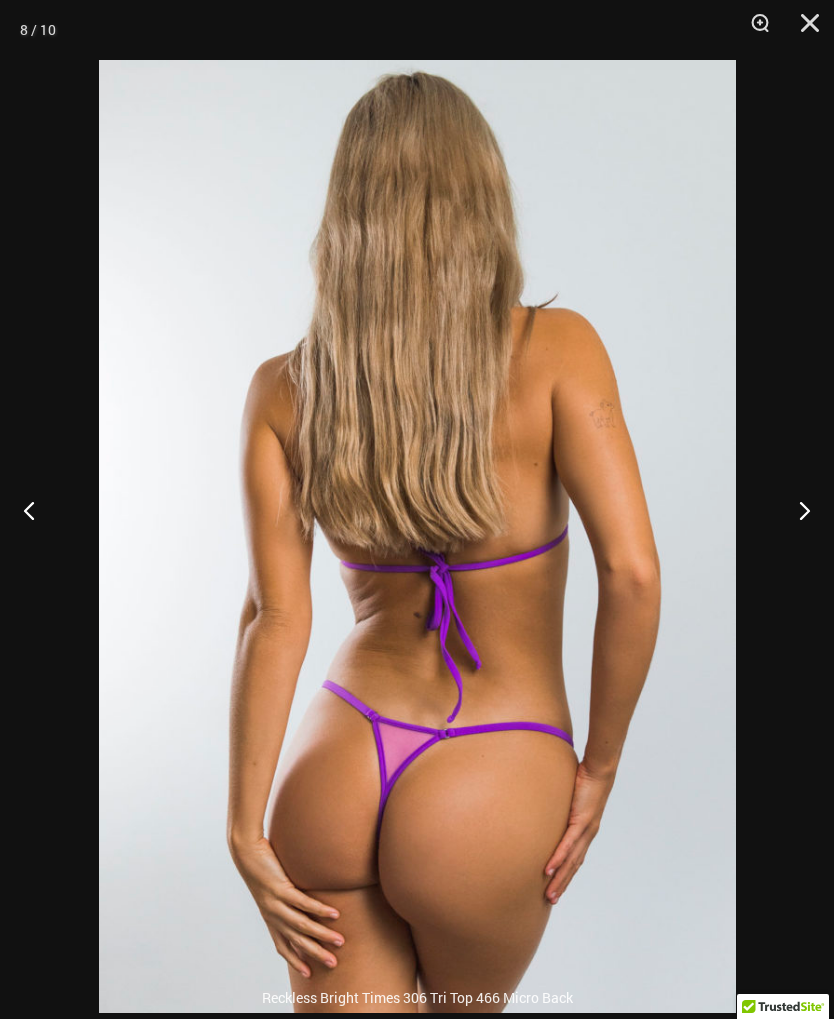 click at bounding box center [796, 510] 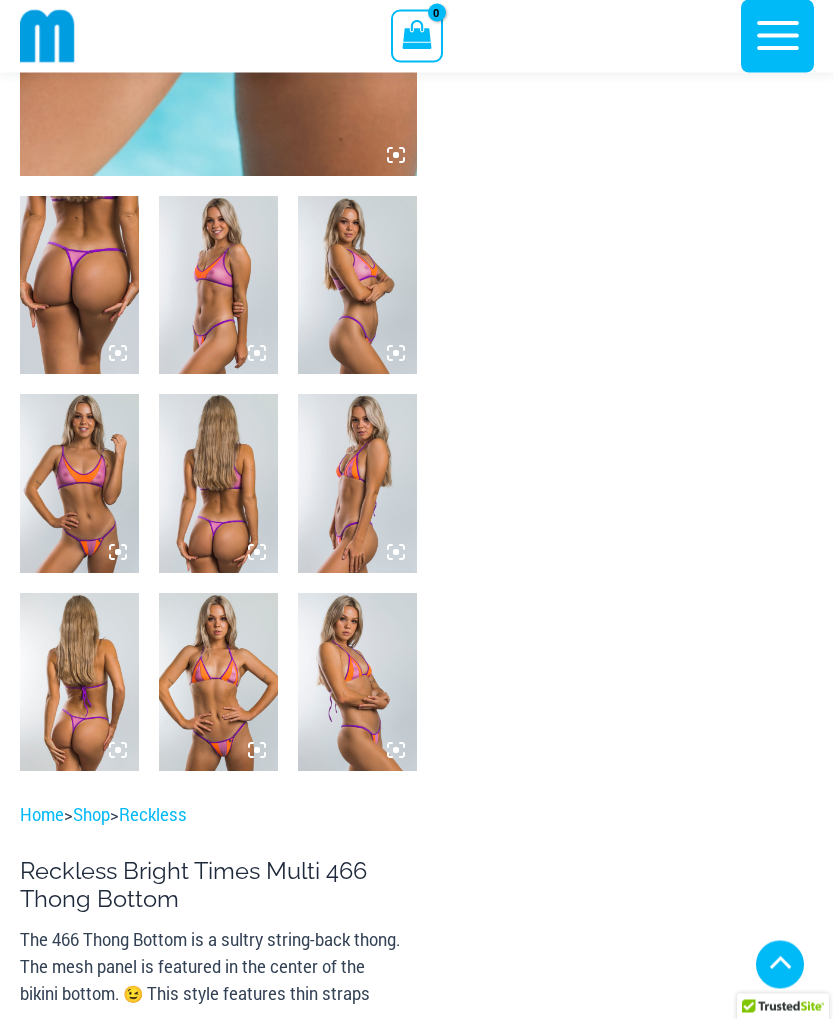 scroll, scrollTop: 549, scrollLeft: 0, axis: vertical 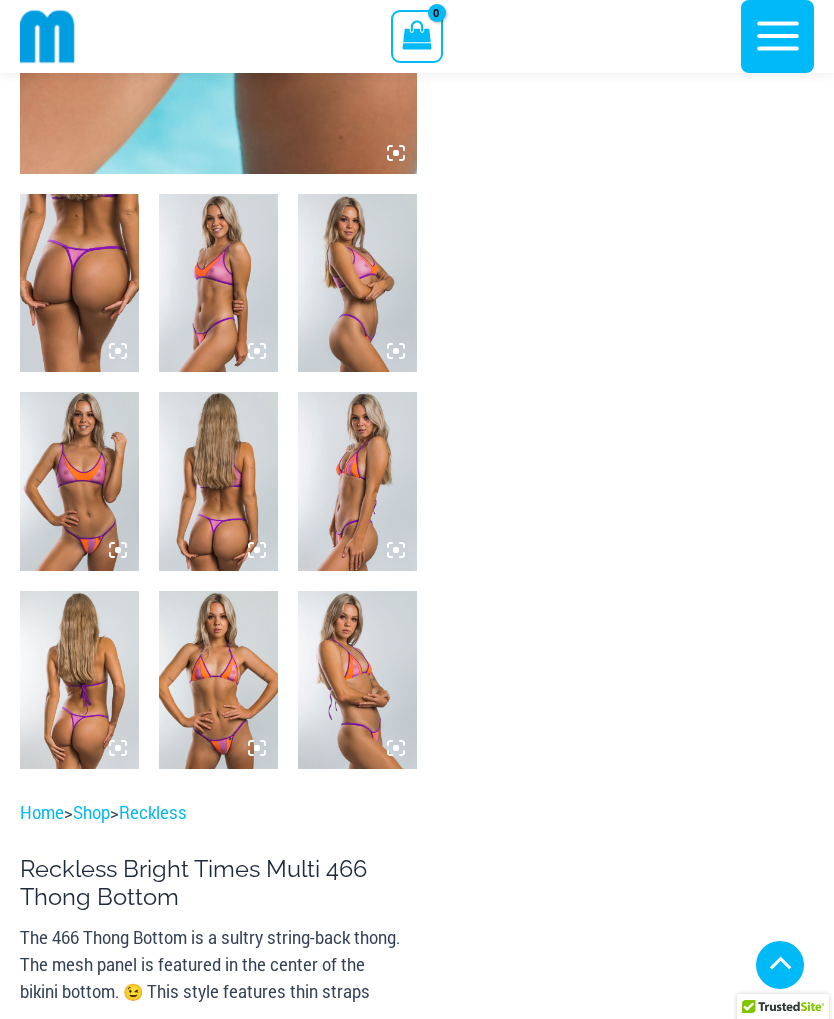click at bounding box center [357, 680] 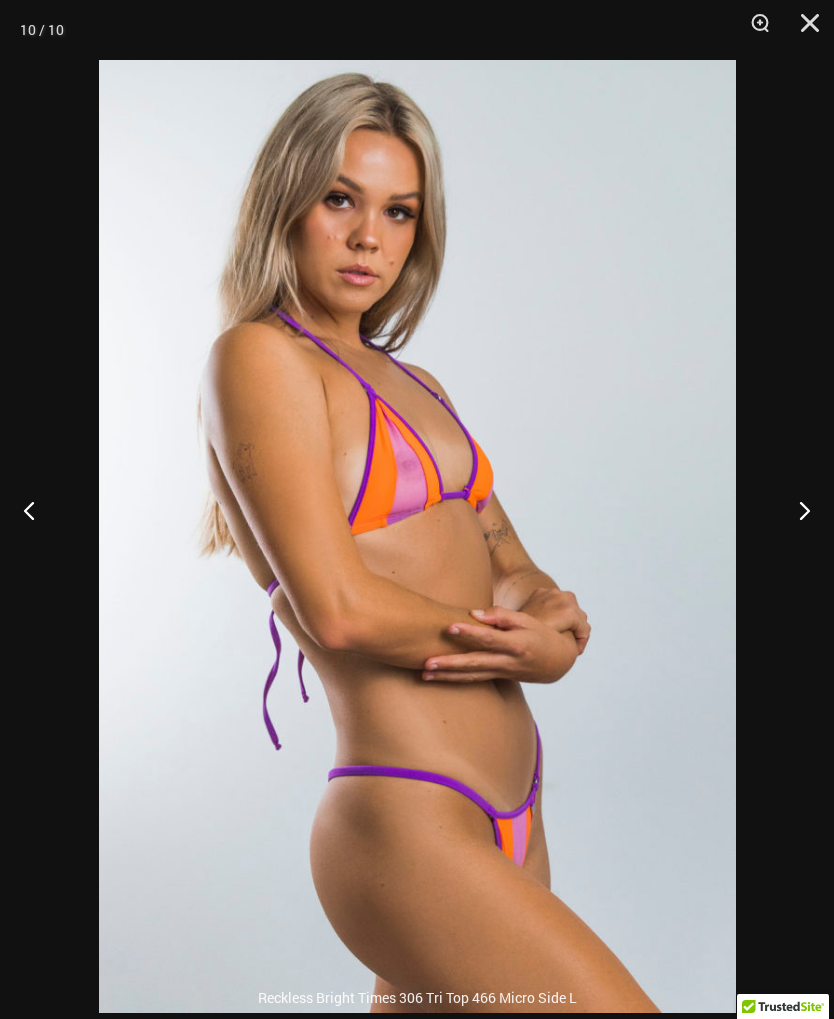 click at bounding box center (796, 510) 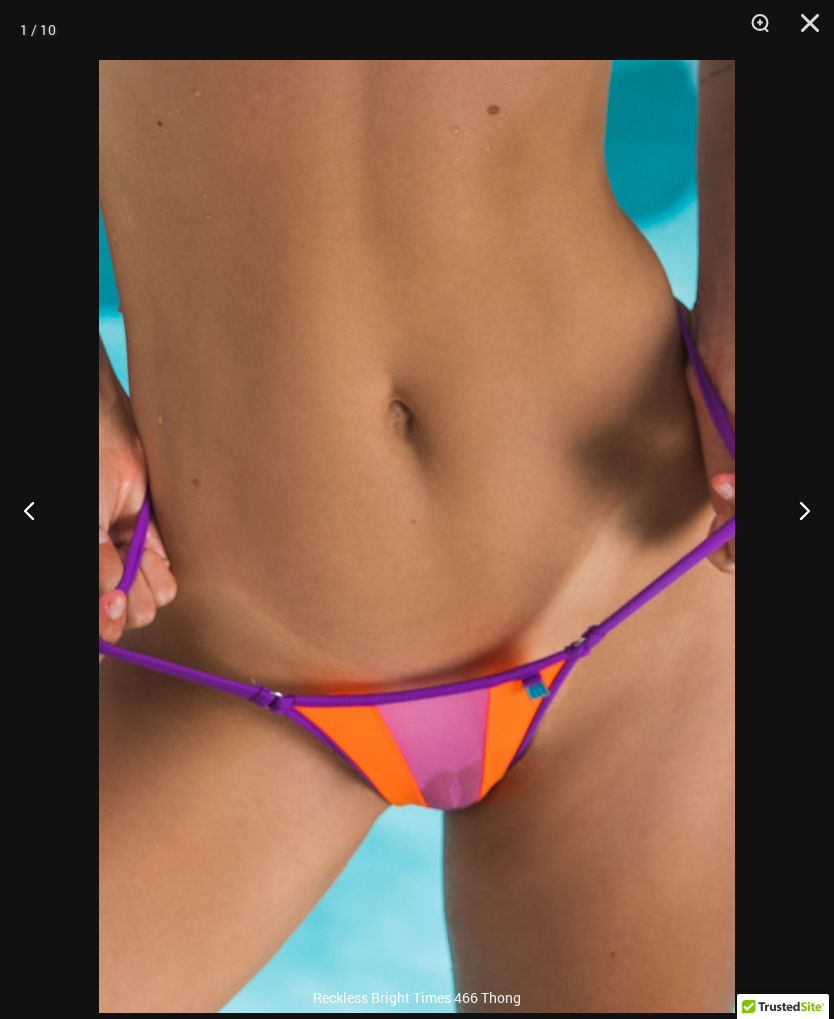 click at bounding box center (796, 510) 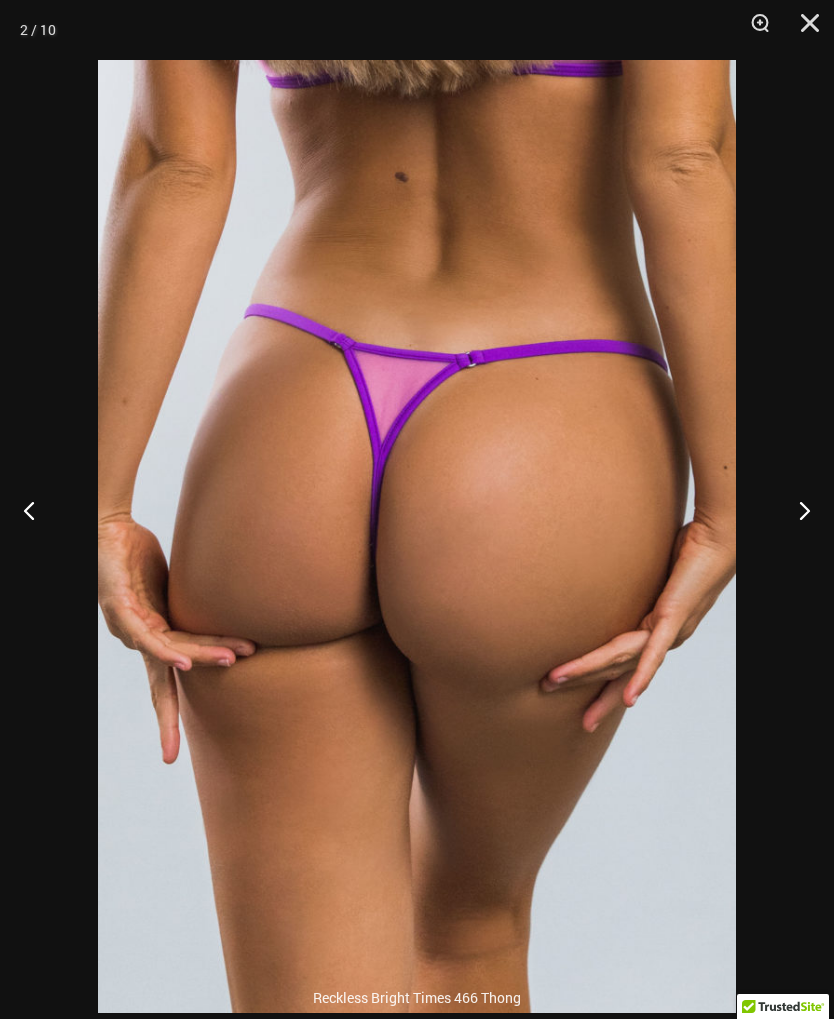 click at bounding box center [796, 510] 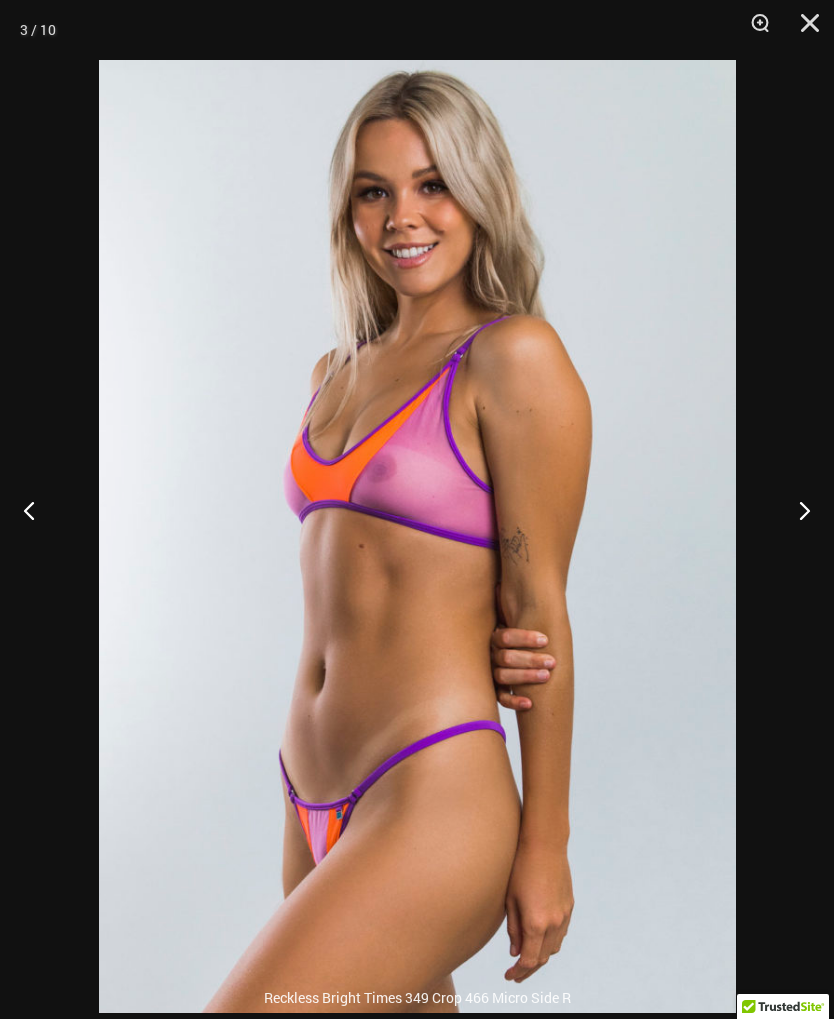 click at bounding box center [796, 510] 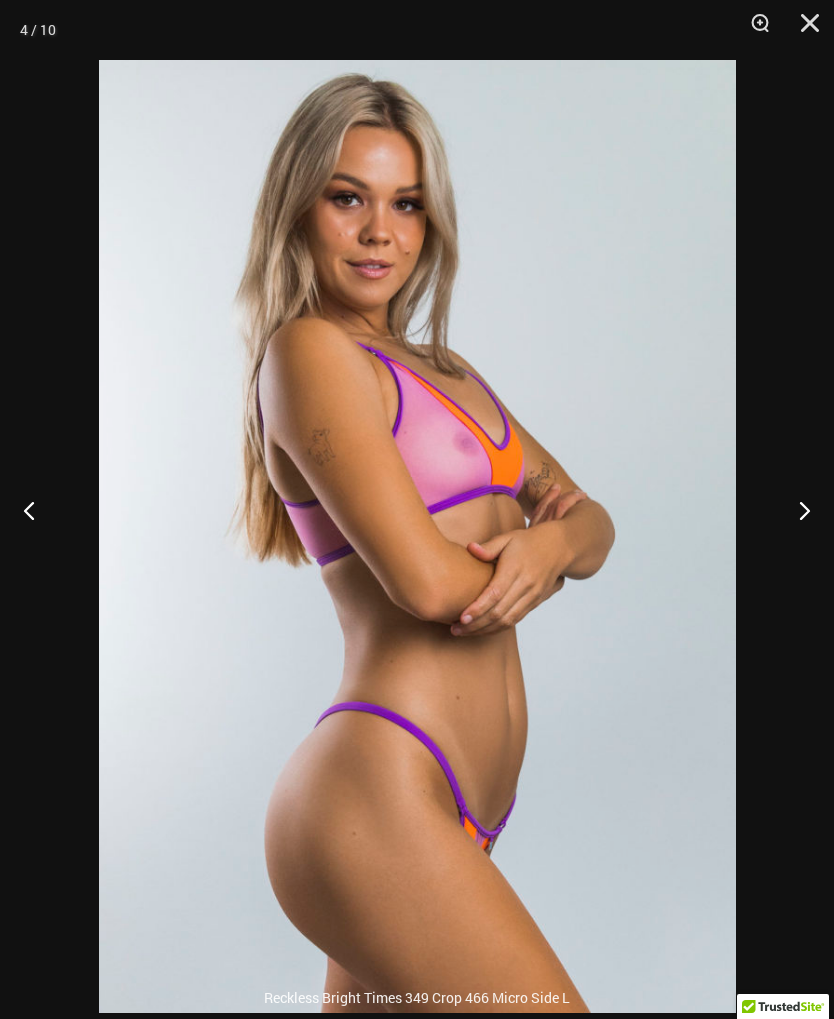 click at bounding box center [796, 510] 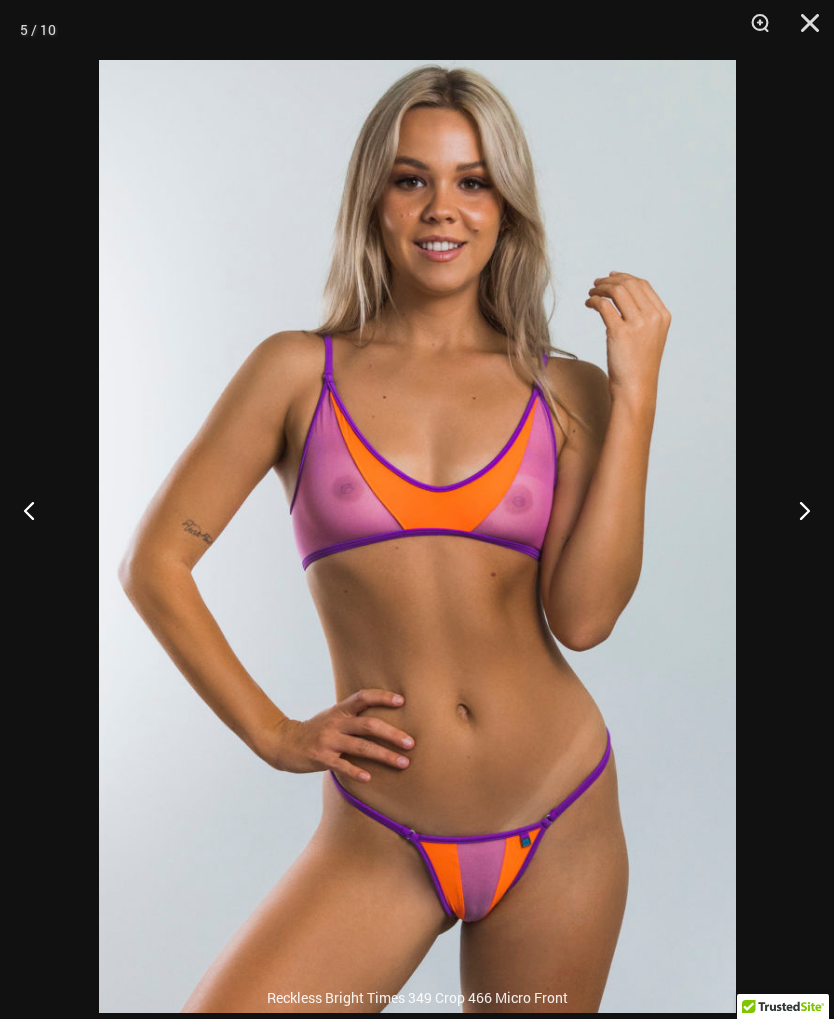 click at bounding box center [796, 510] 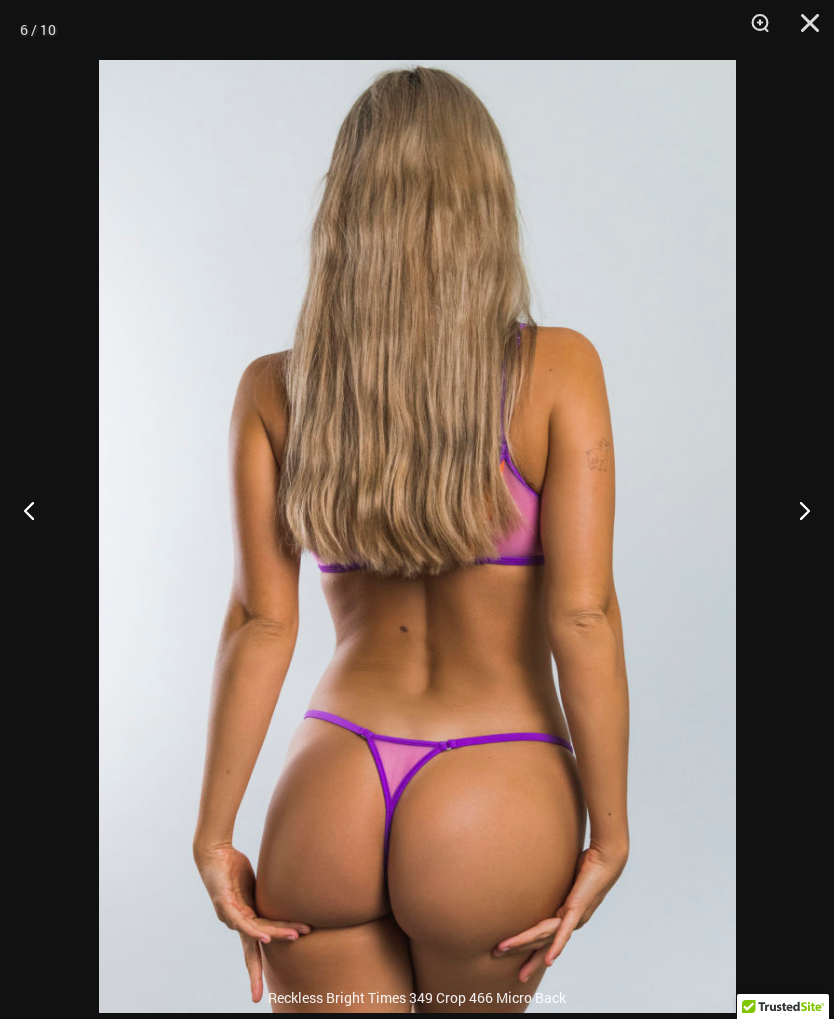 click at bounding box center (796, 510) 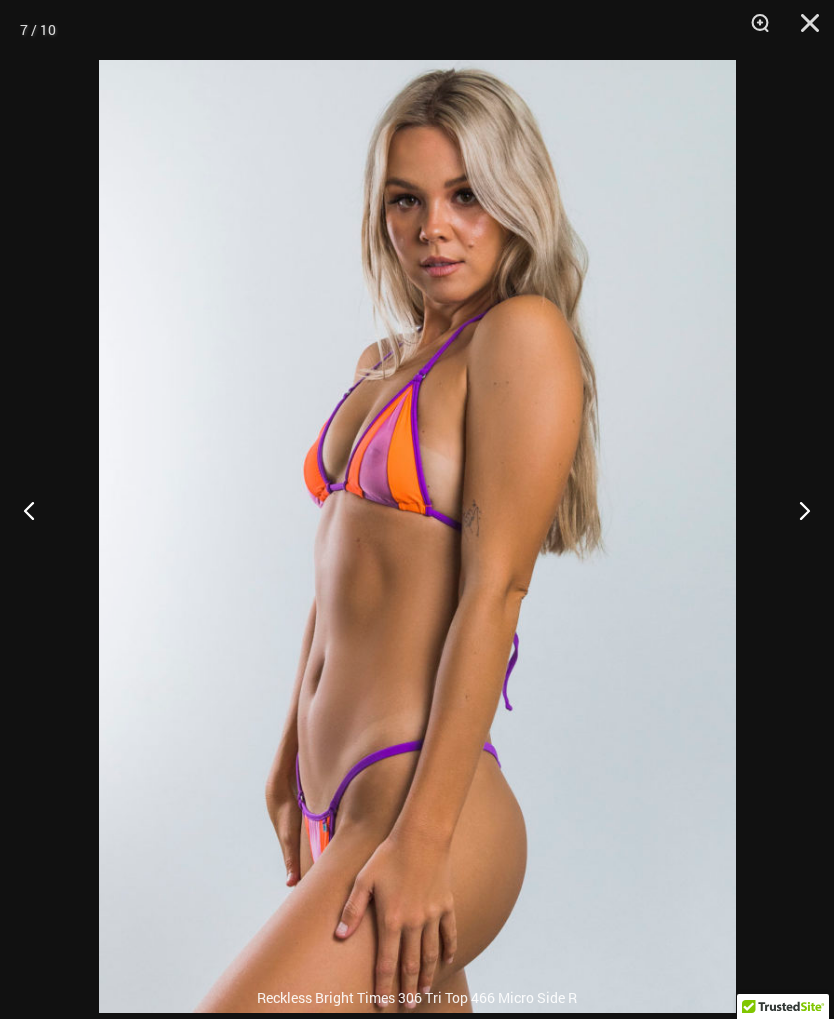 click at bounding box center [796, 510] 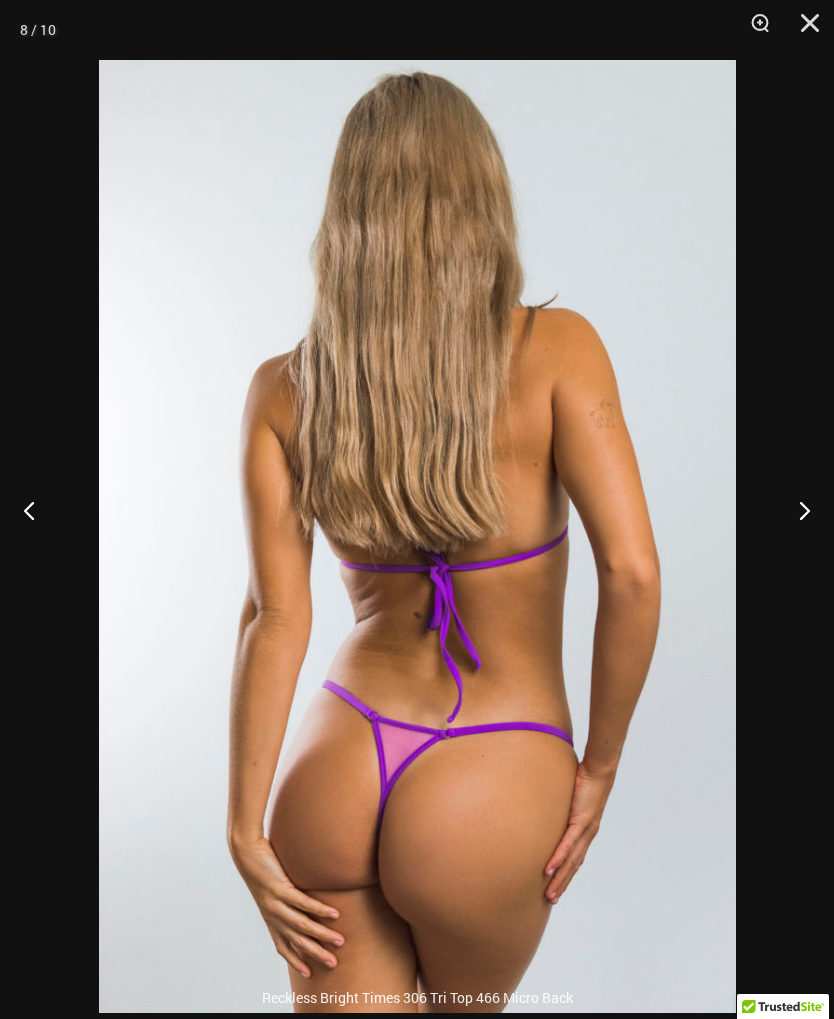 click at bounding box center [796, 510] 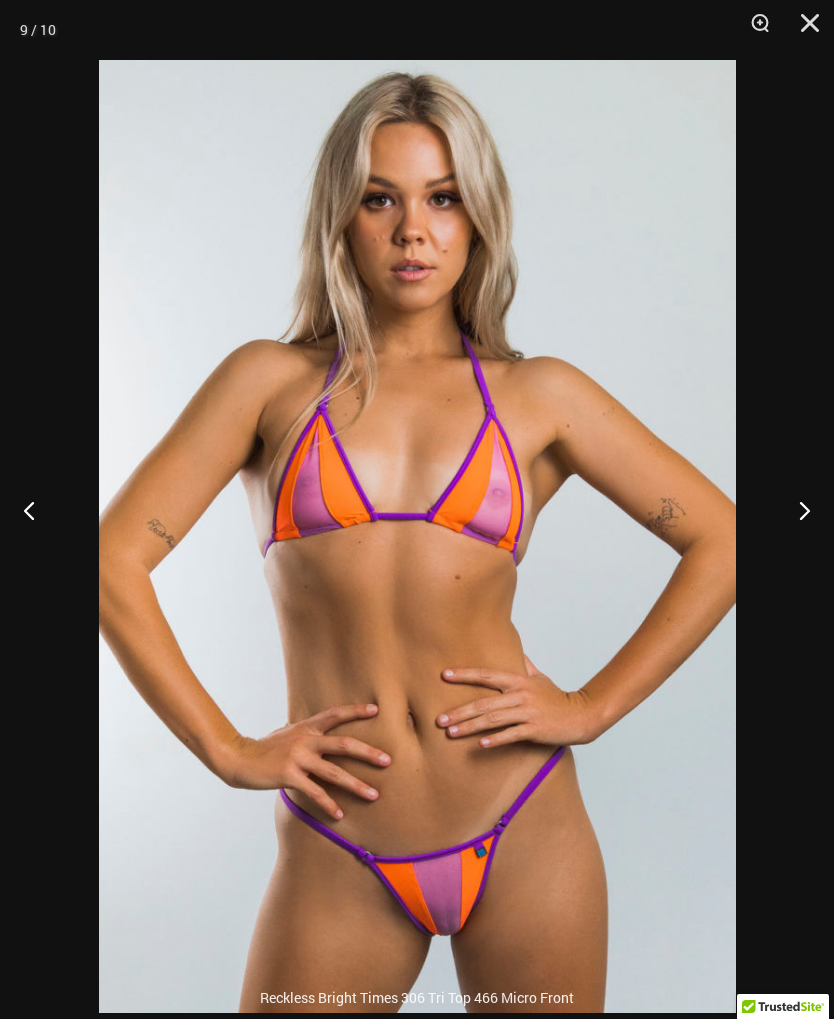click at bounding box center (796, 510) 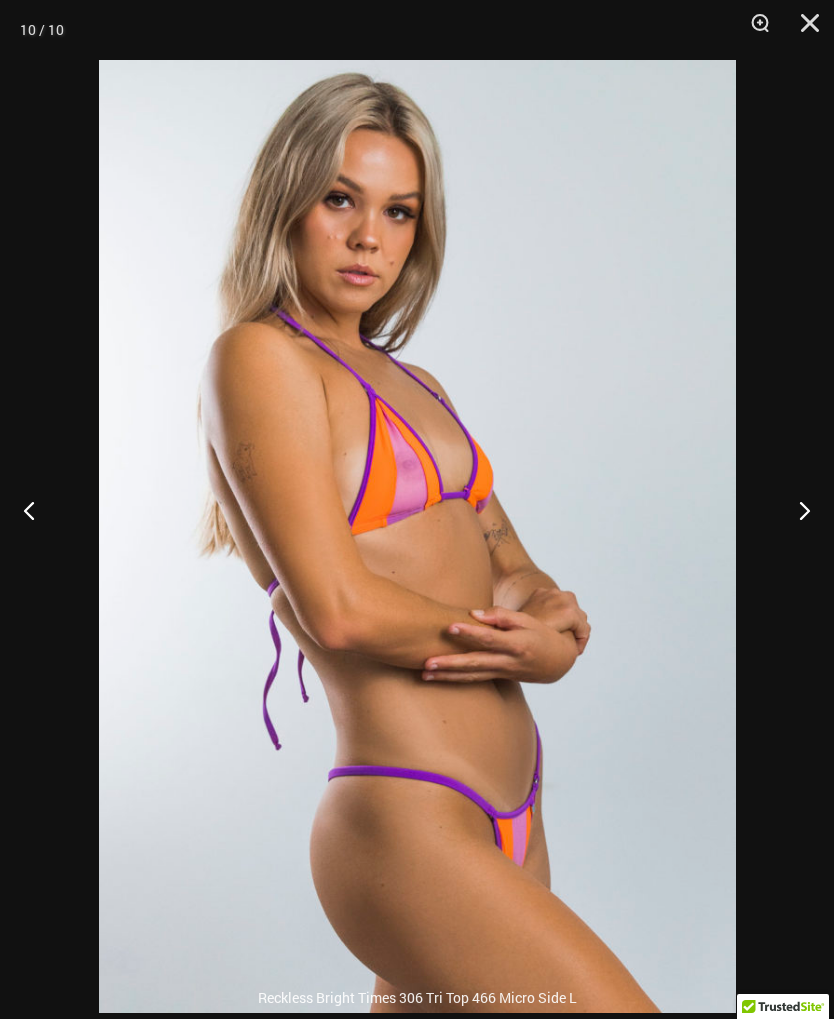click at bounding box center (796, 510) 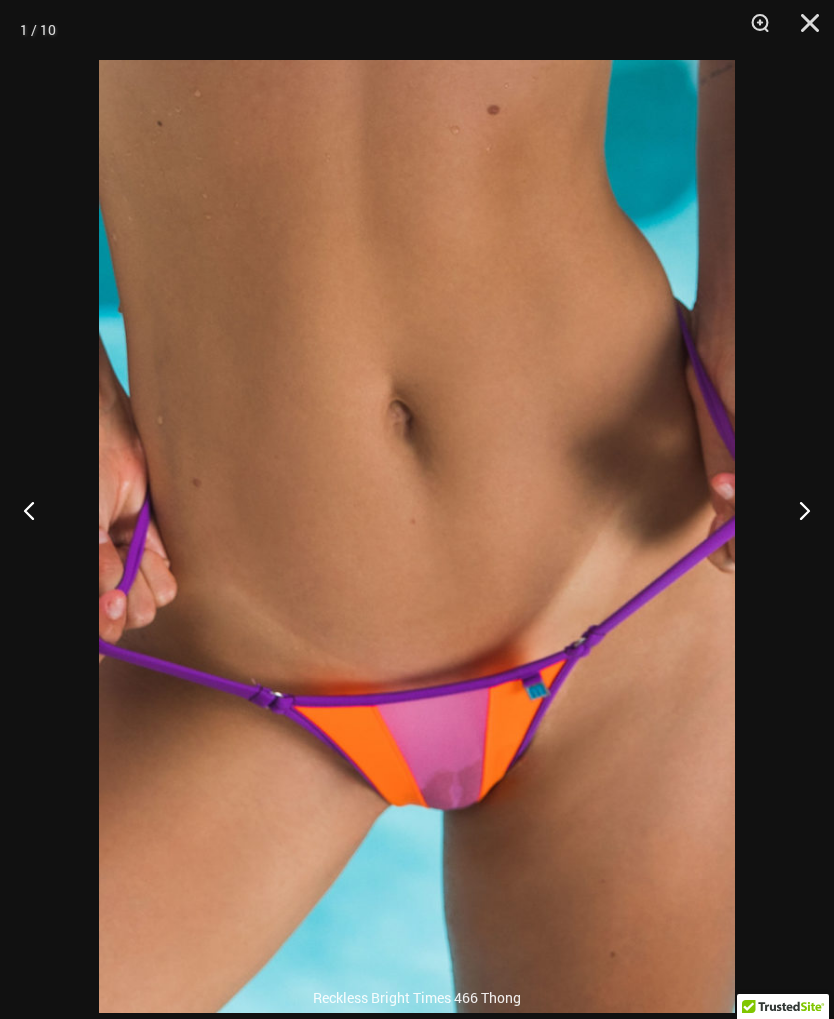 click at bounding box center (417, 509) 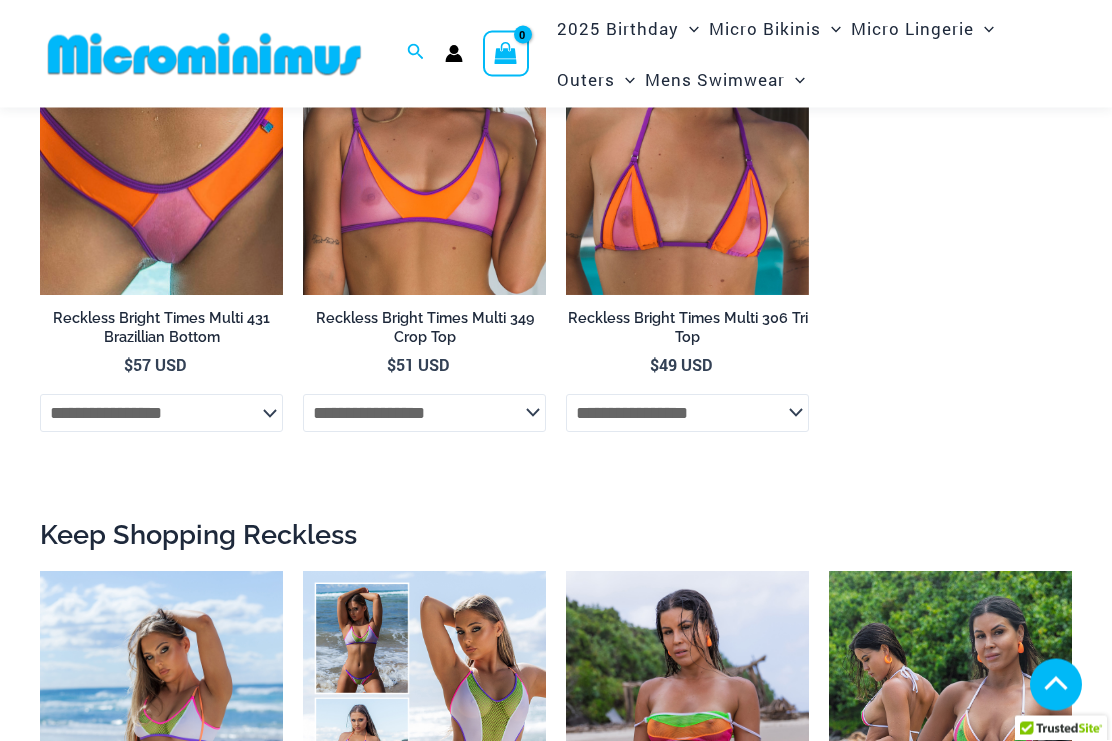 scroll, scrollTop: 1883, scrollLeft: 0, axis: vertical 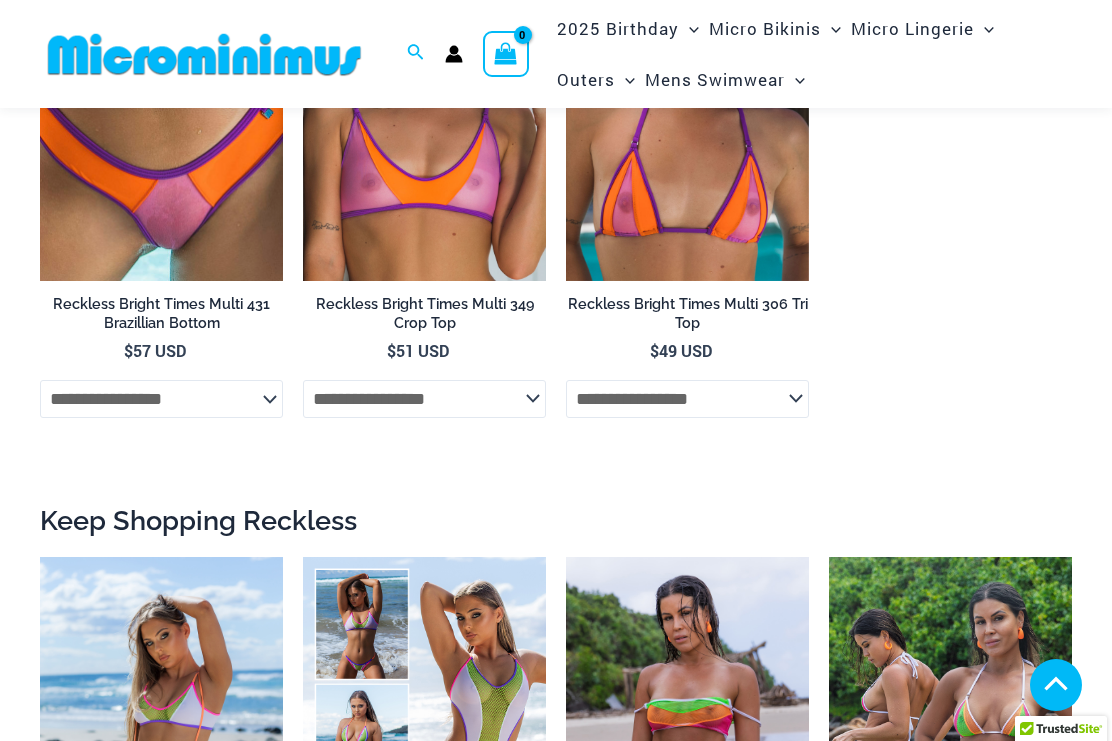 click at bounding box center (566, -84) 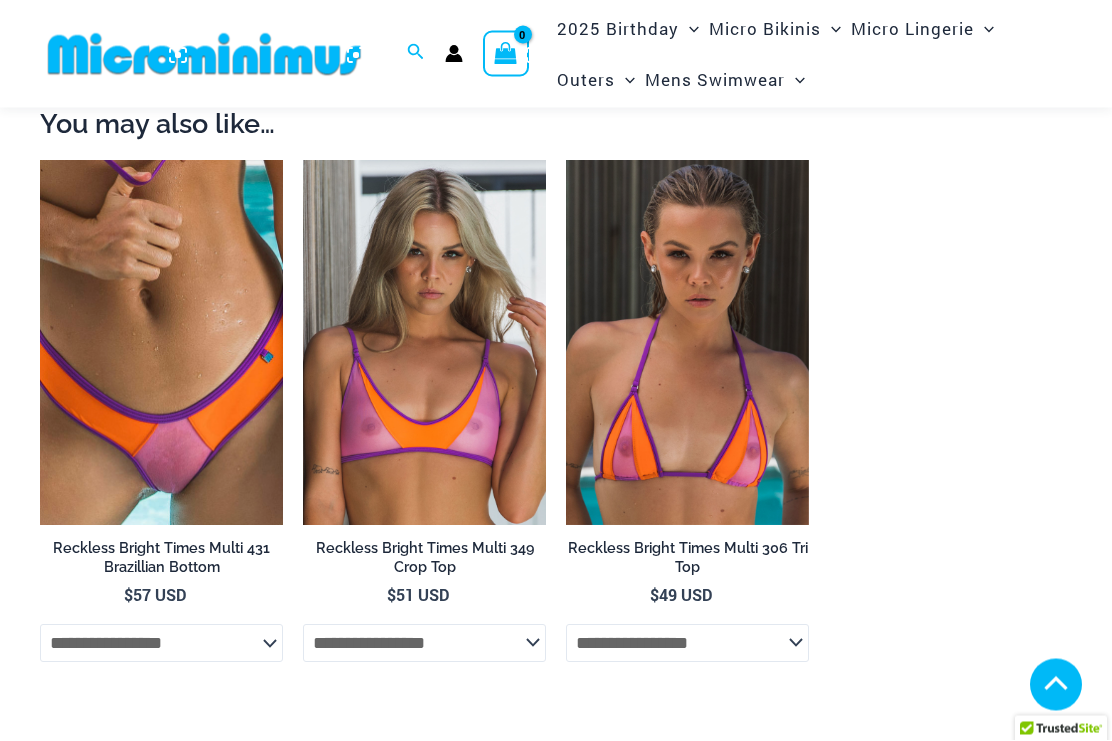 scroll, scrollTop: 1639, scrollLeft: 0, axis: vertical 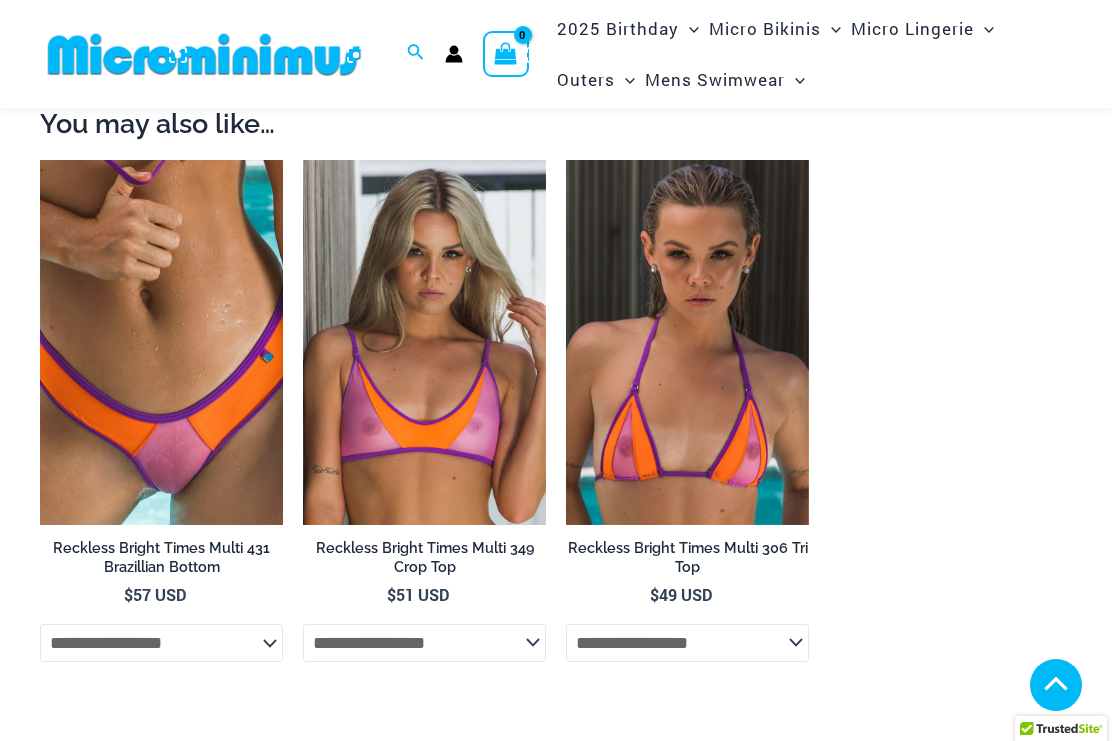click at bounding box center [303, 160] 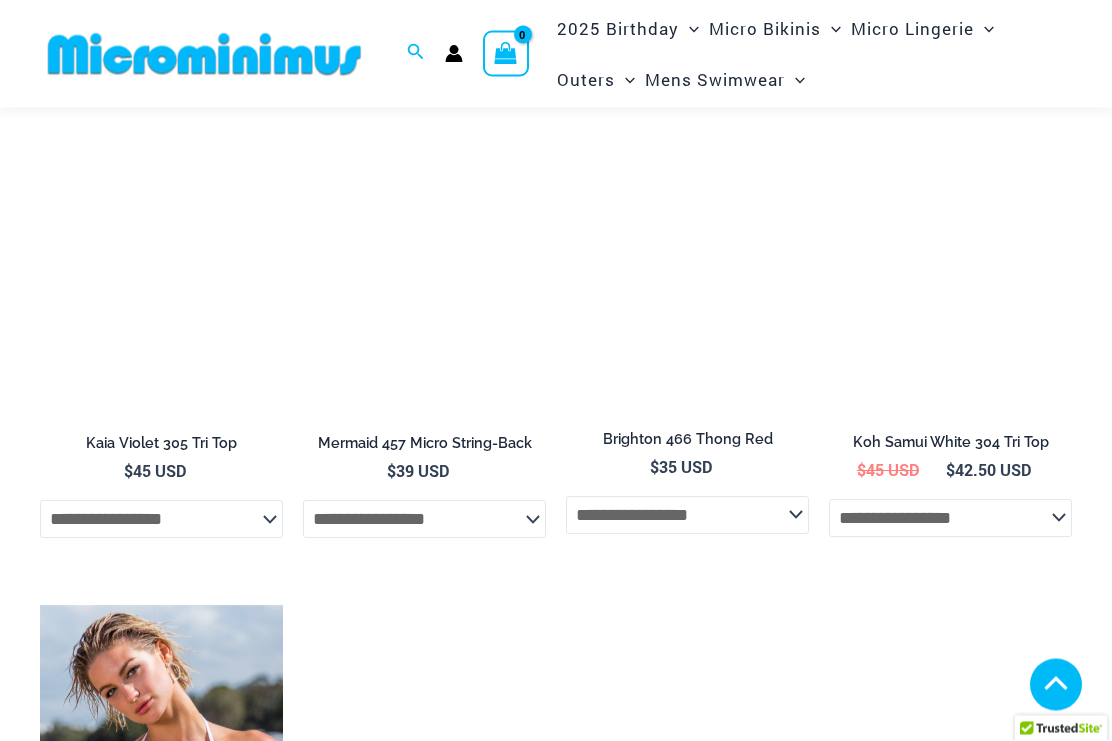 scroll, scrollTop: 4071, scrollLeft: 0, axis: vertical 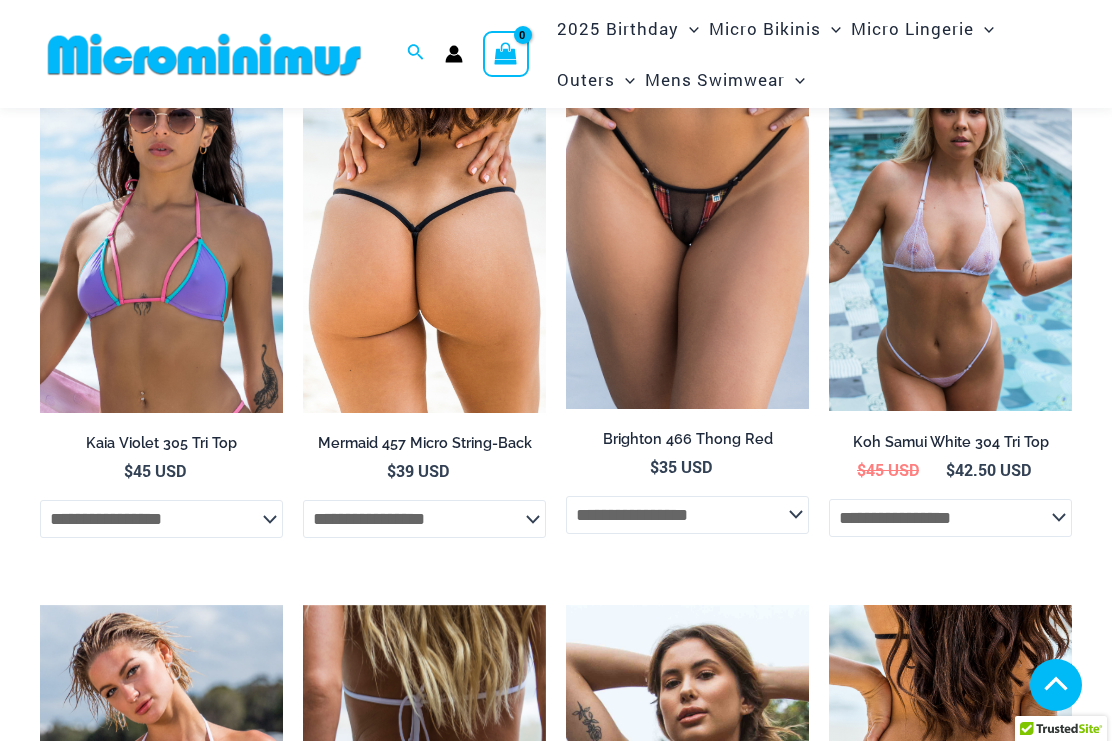 click at bounding box center (303, 49) 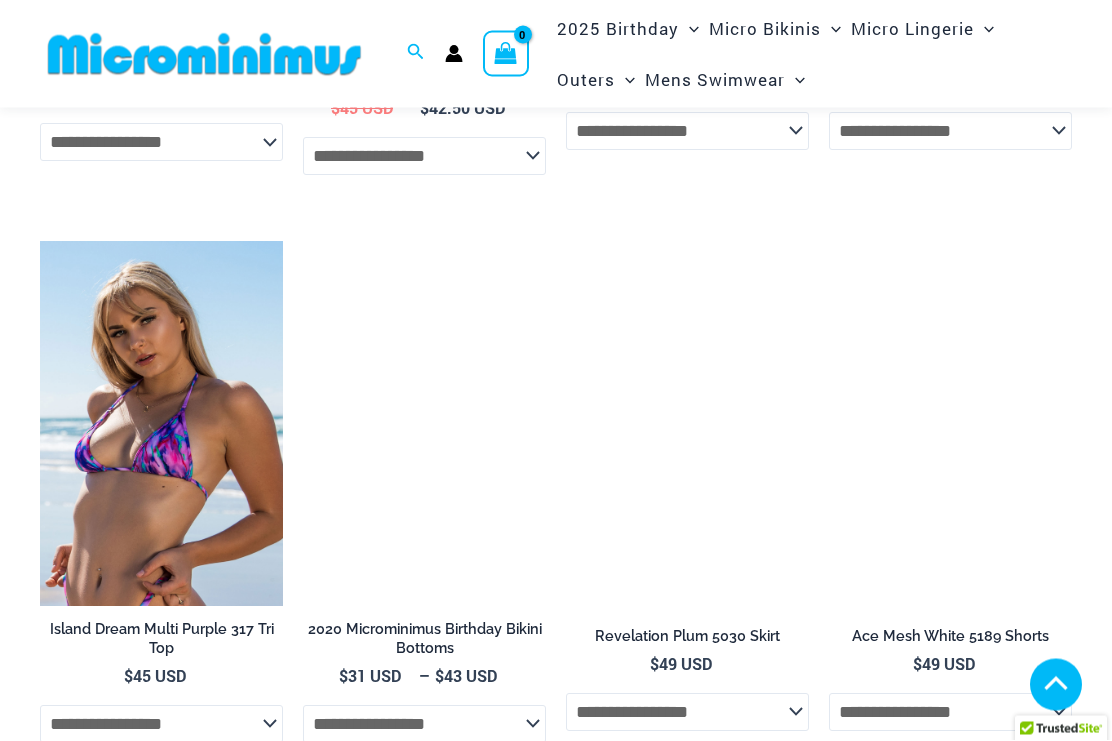 scroll, scrollTop: 5016, scrollLeft: 0, axis: vertical 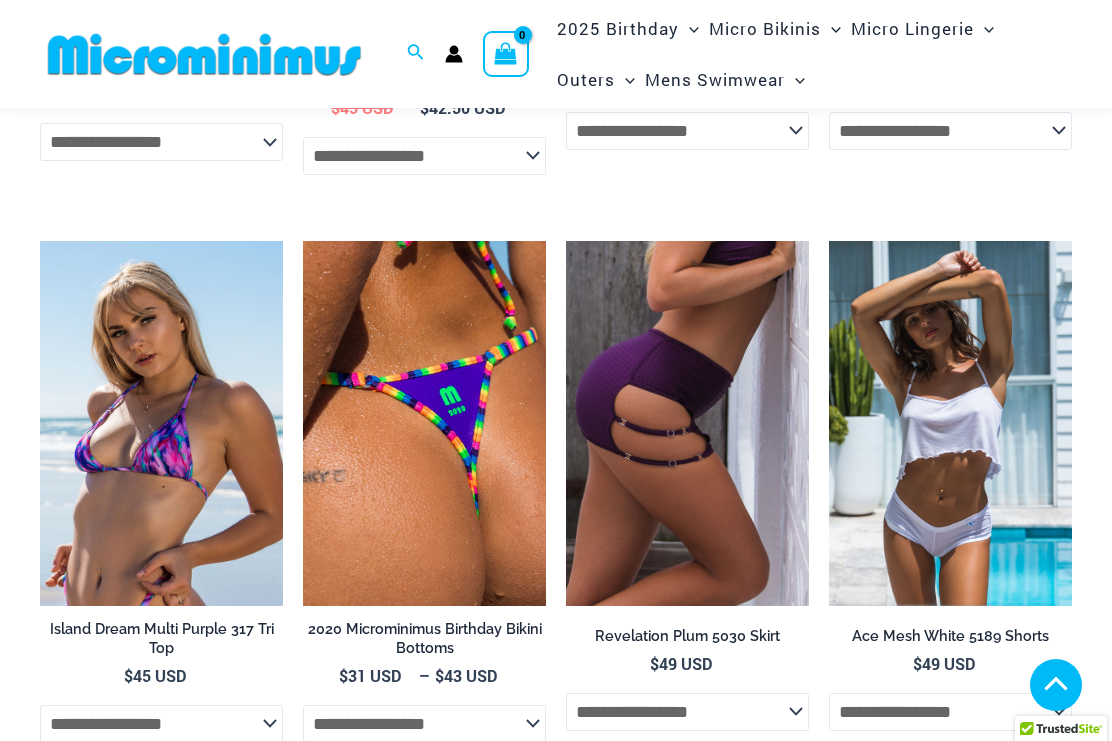 click at bounding box center [829, 241] 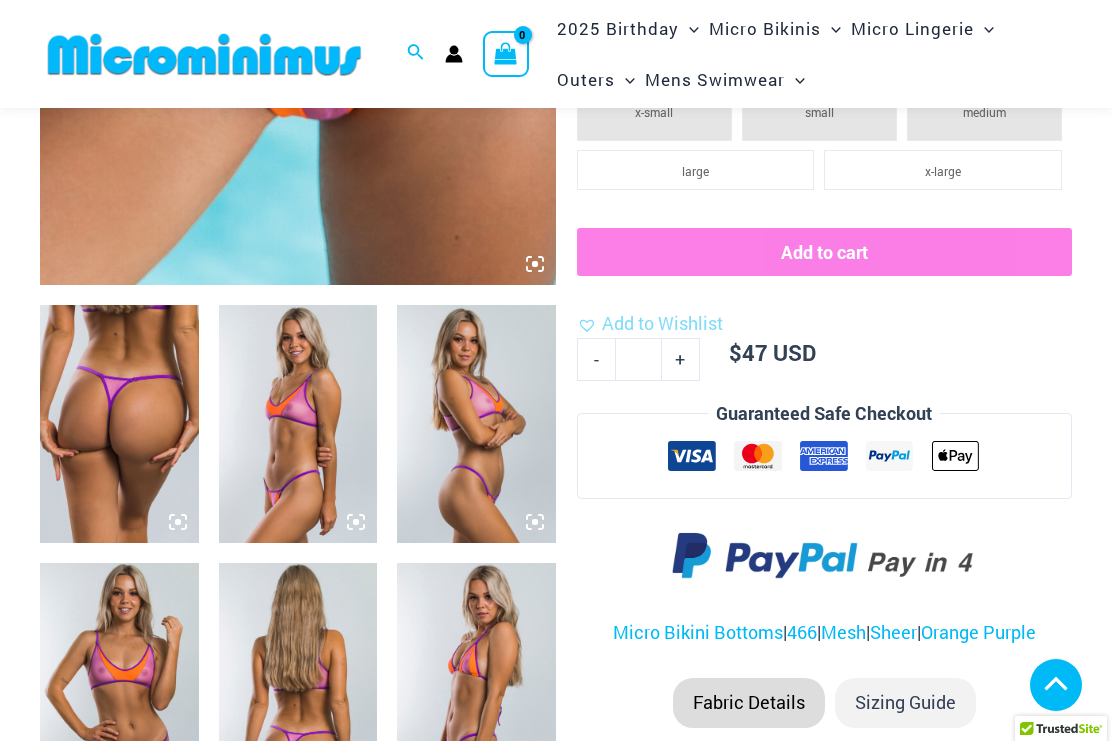 scroll, scrollTop: 654, scrollLeft: 0, axis: vertical 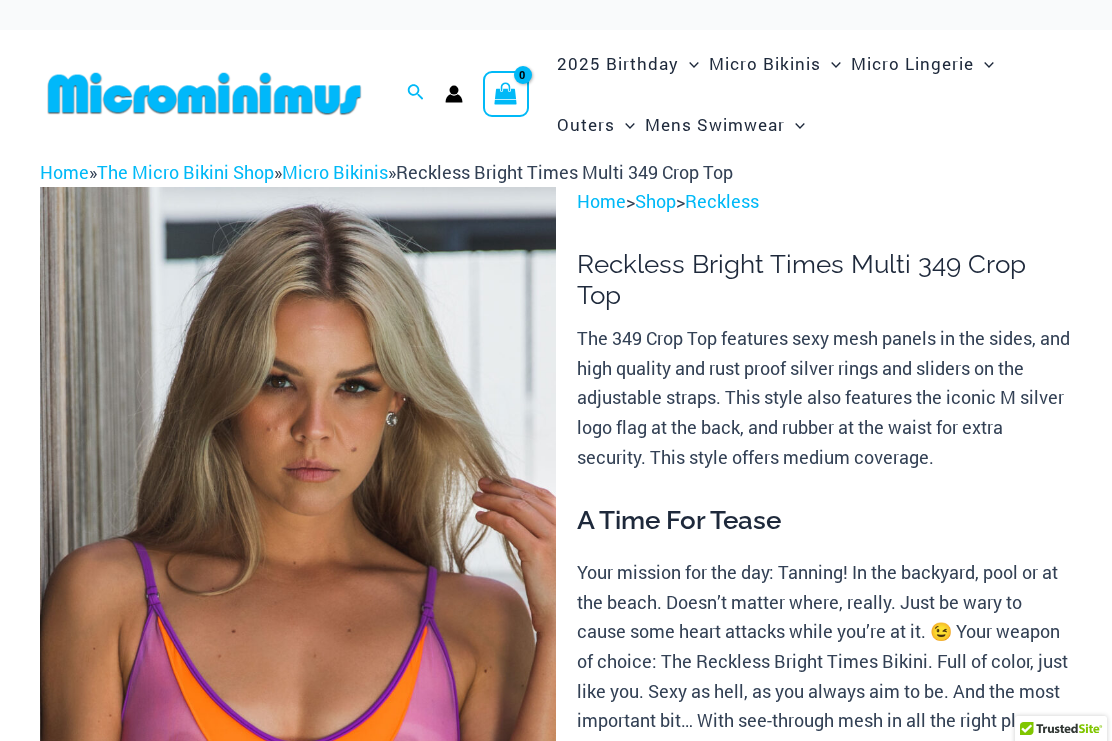 click at bounding box center (298, 574) 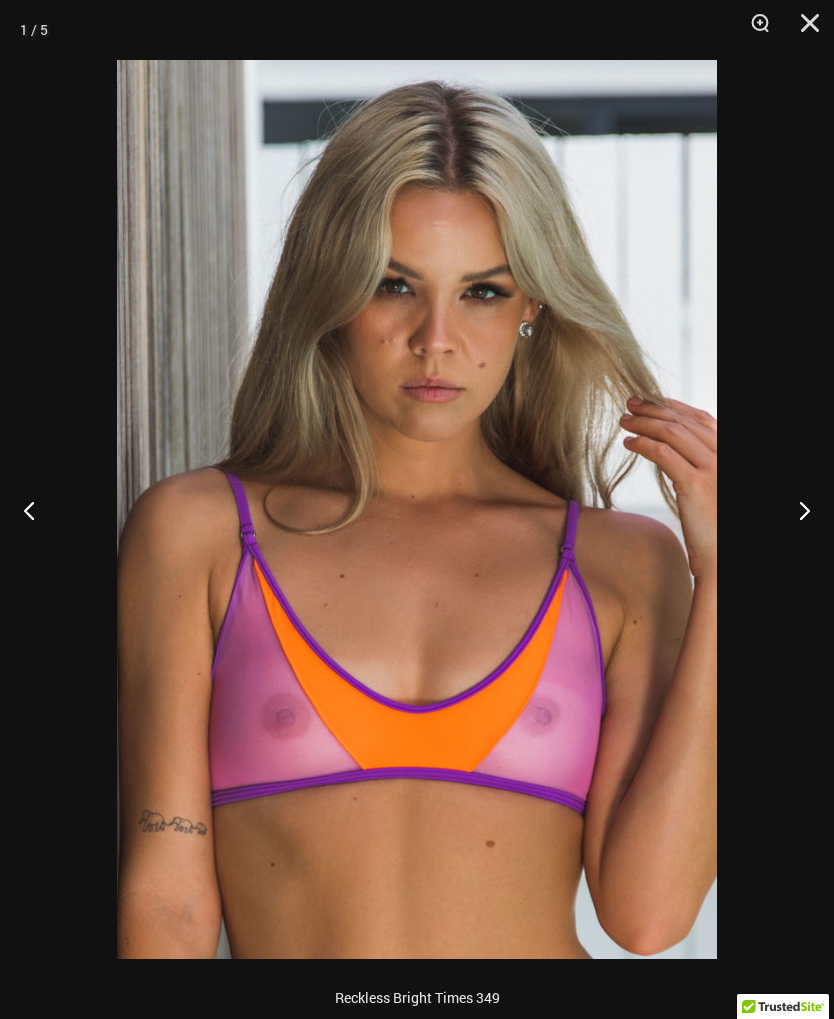 click at bounding box center [796, 510] 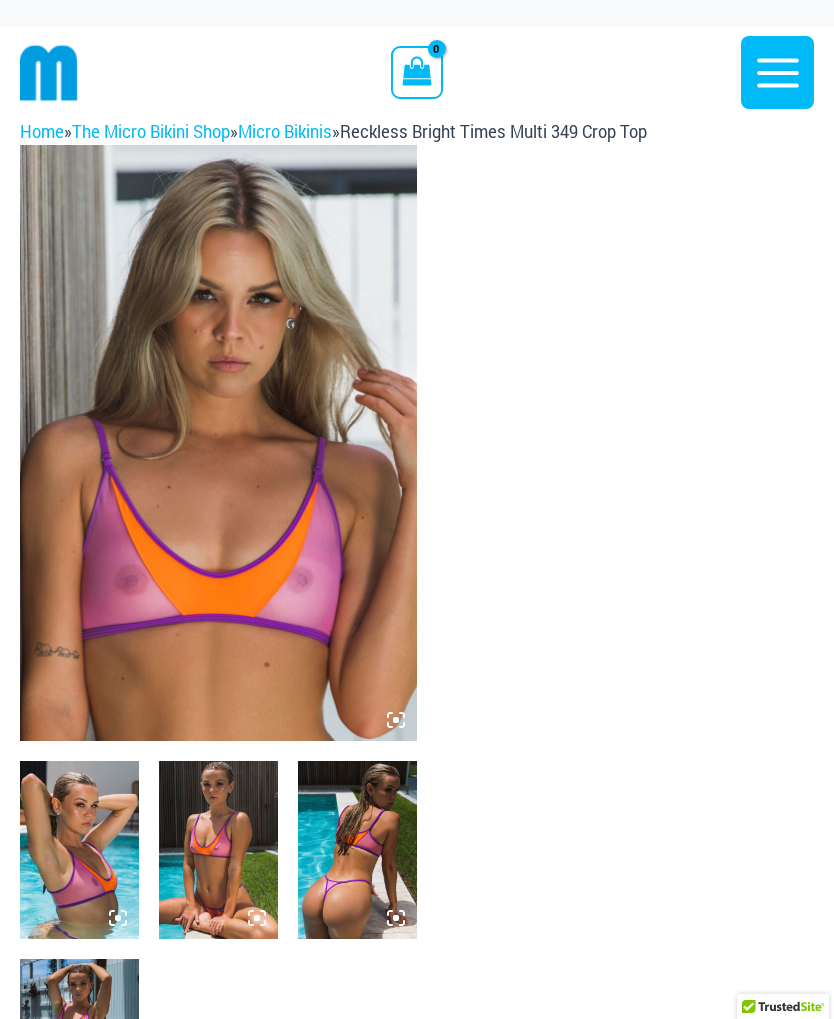 click at bounding box center [218, 443] 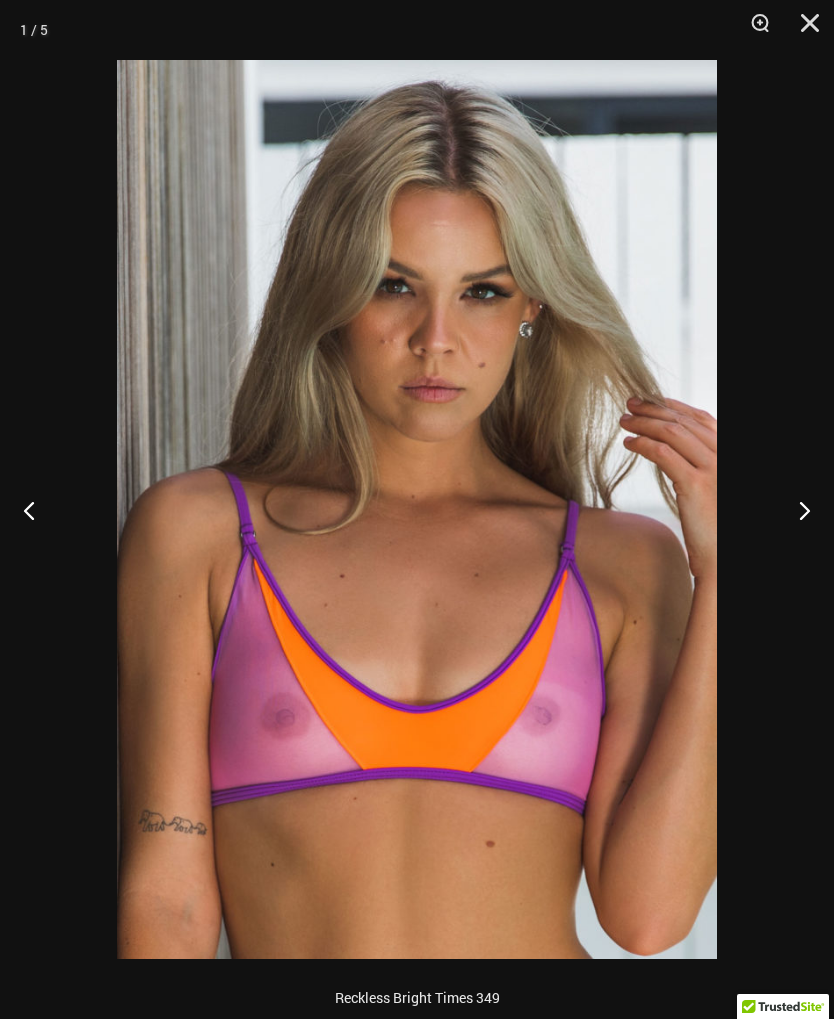 click at bounding box center [796, 510] 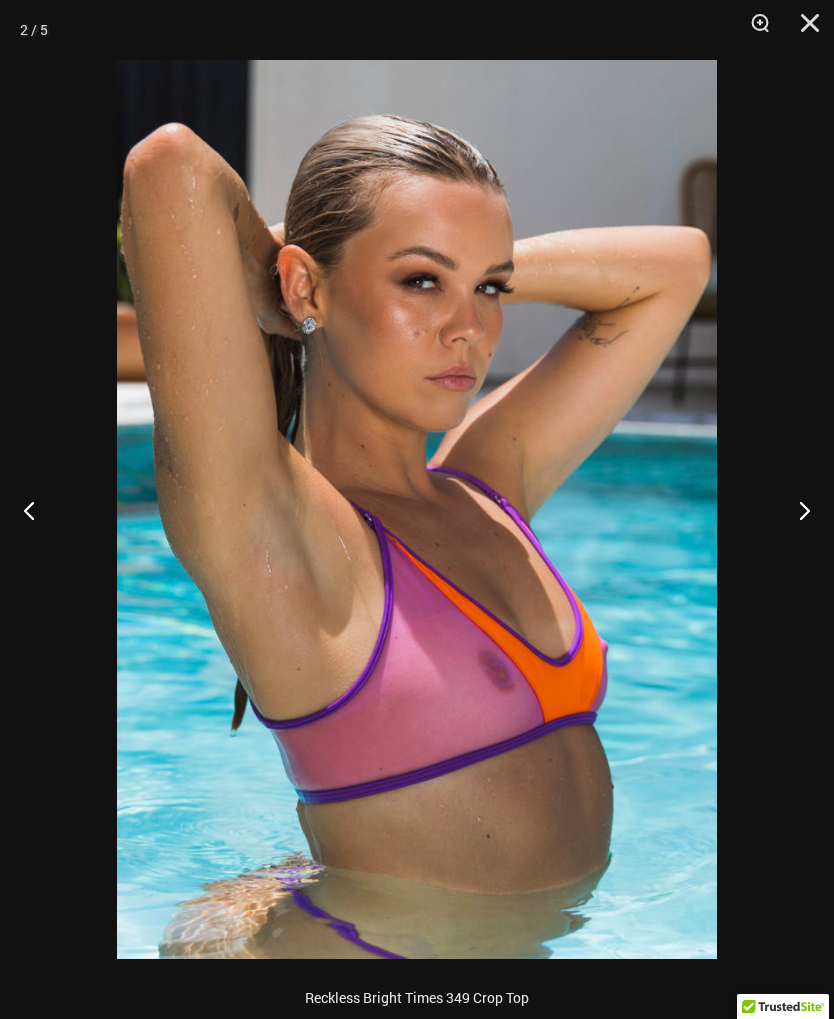 click at bounding box center (796, 510) 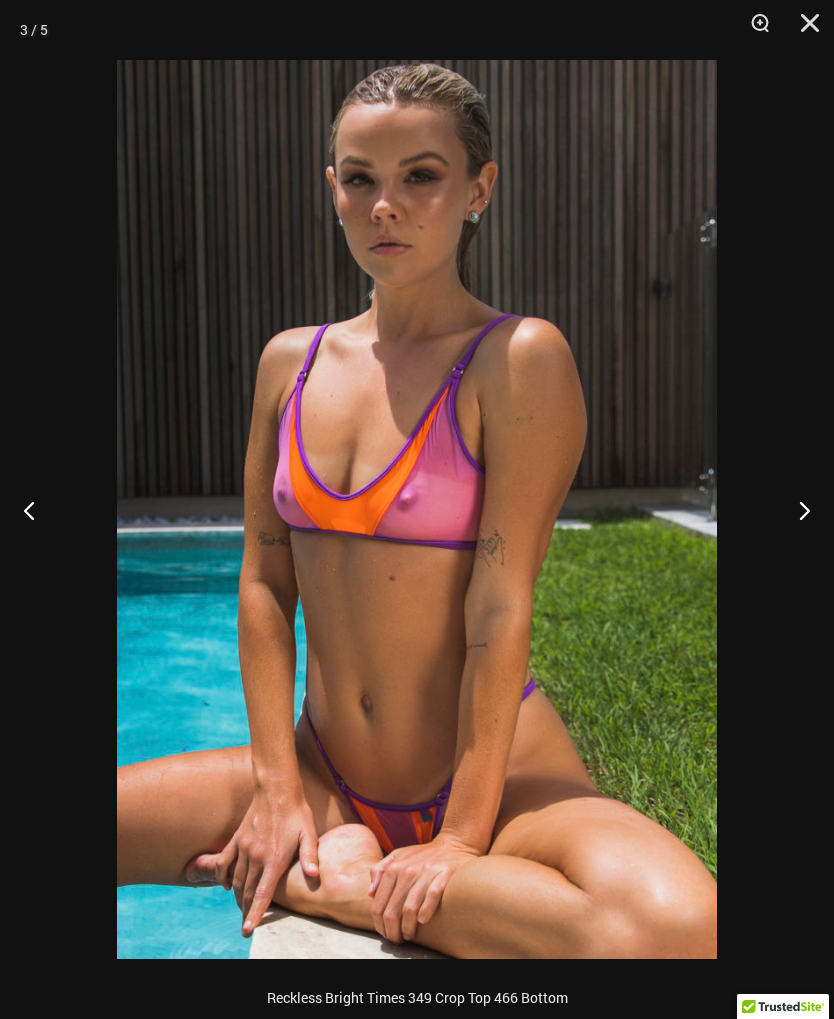 click at bounding box center (796, 510) 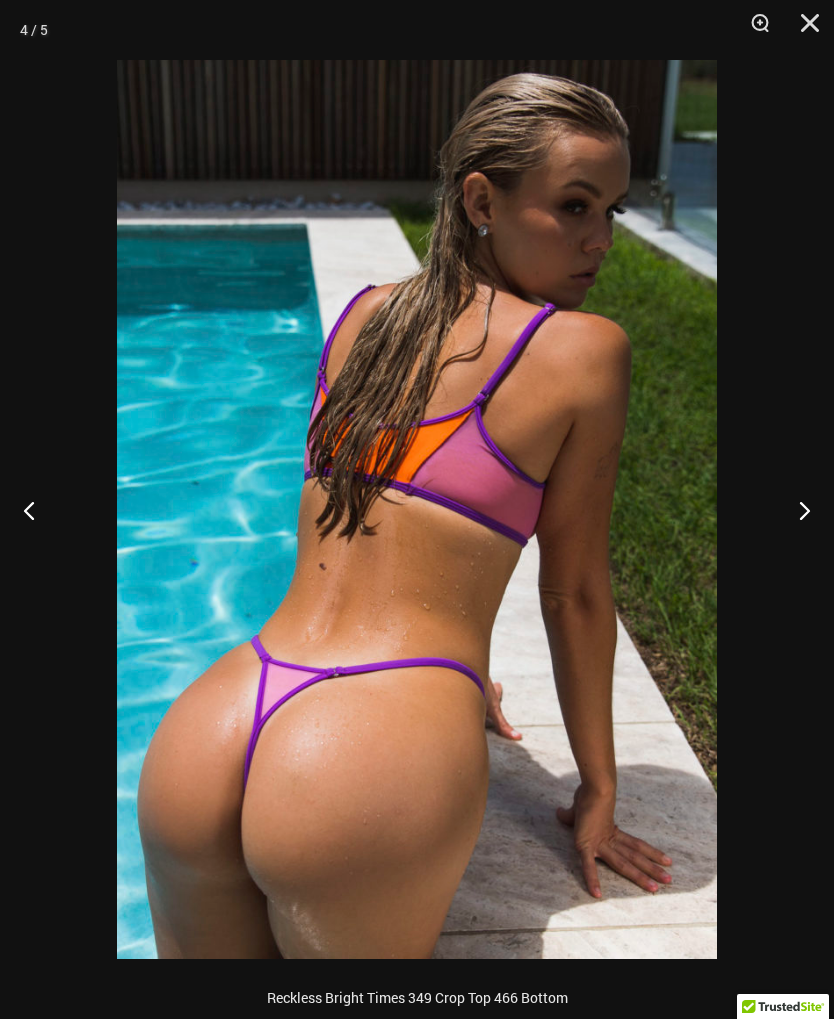 click at bounding box center (796, 510) 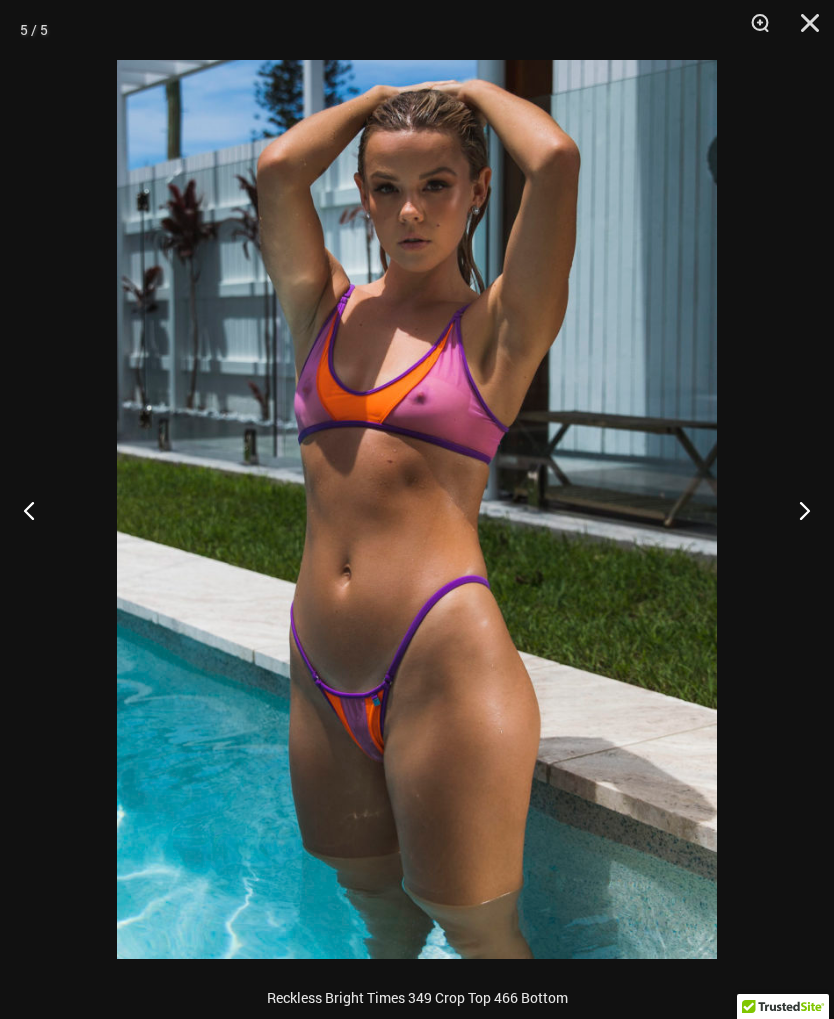 click at bounding box center [796, 510] 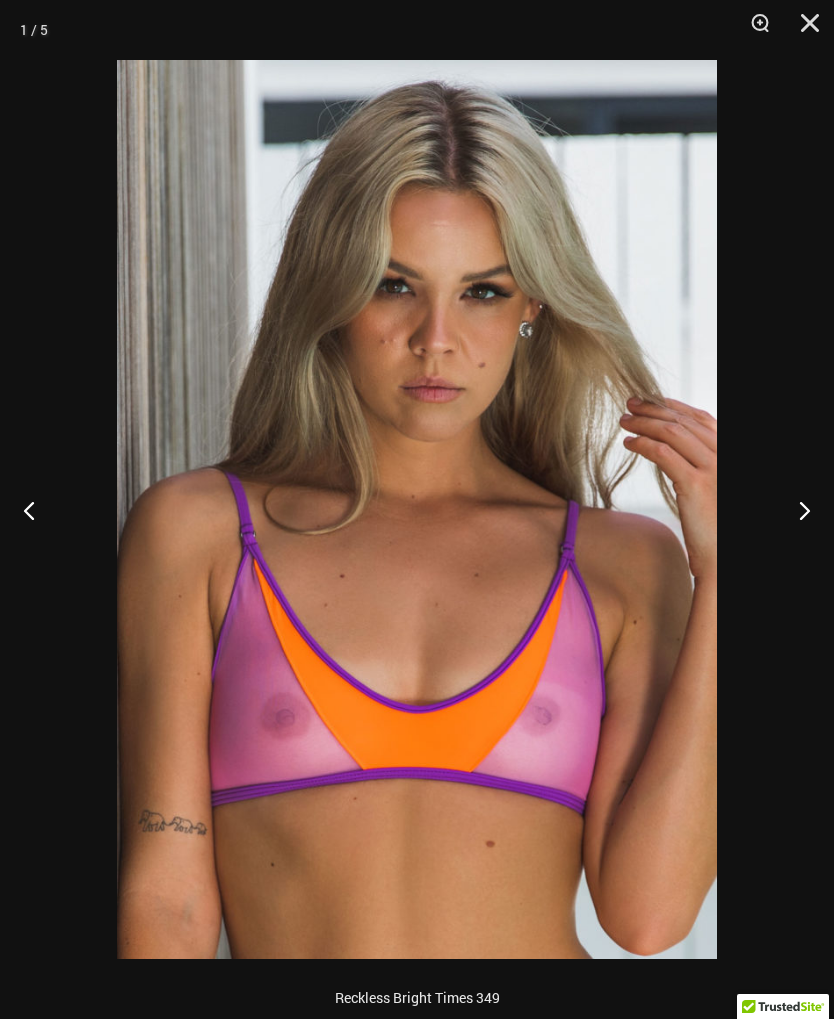 click at bounding box center (796, 510) 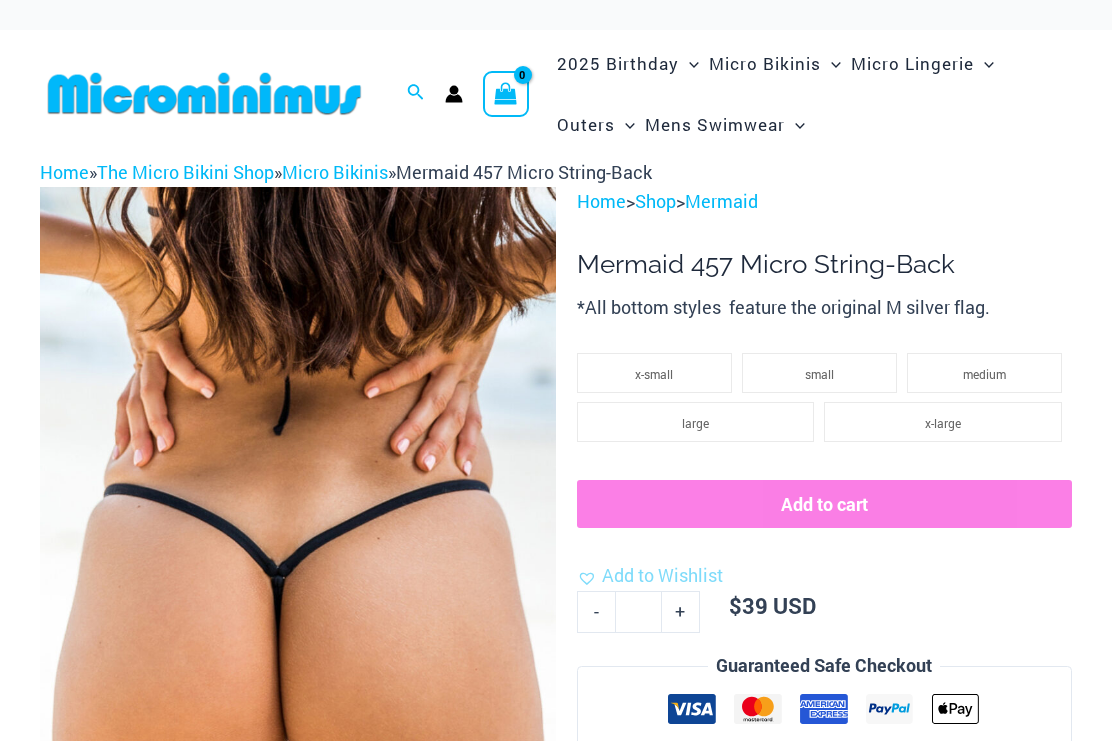 scroll, scrollTop: 0, scrollLeft: 0, axis: both 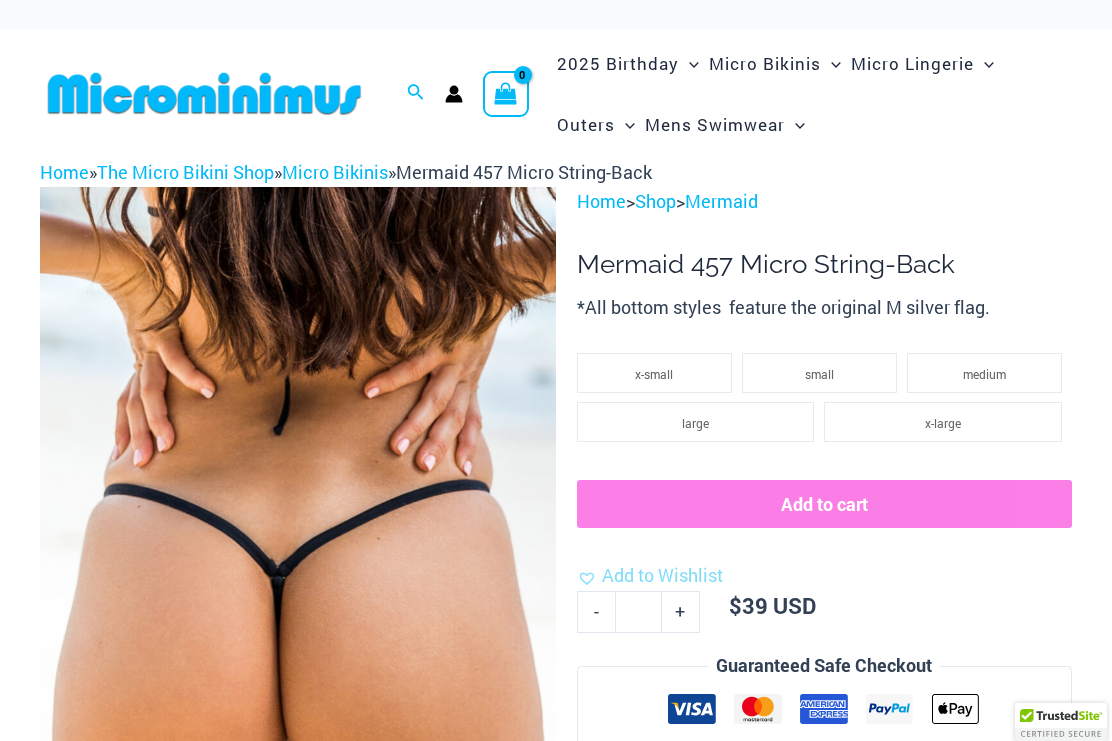 click at bounding box center (298, 574) 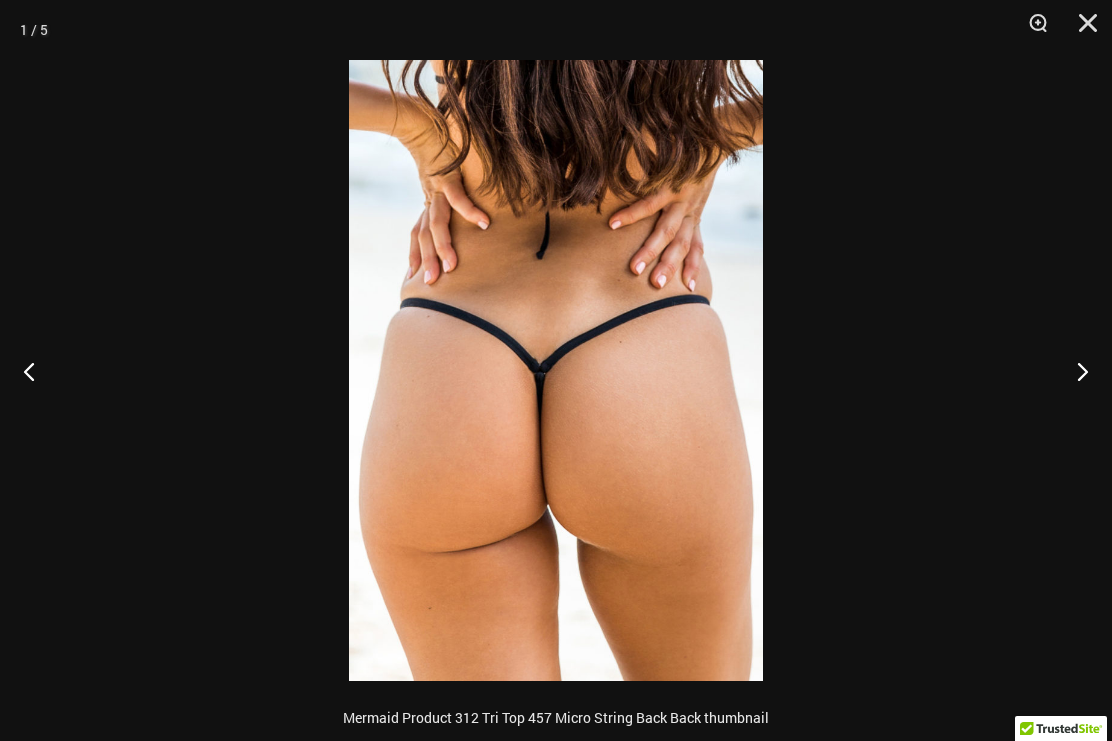 click at bounding box center (1074, 371) 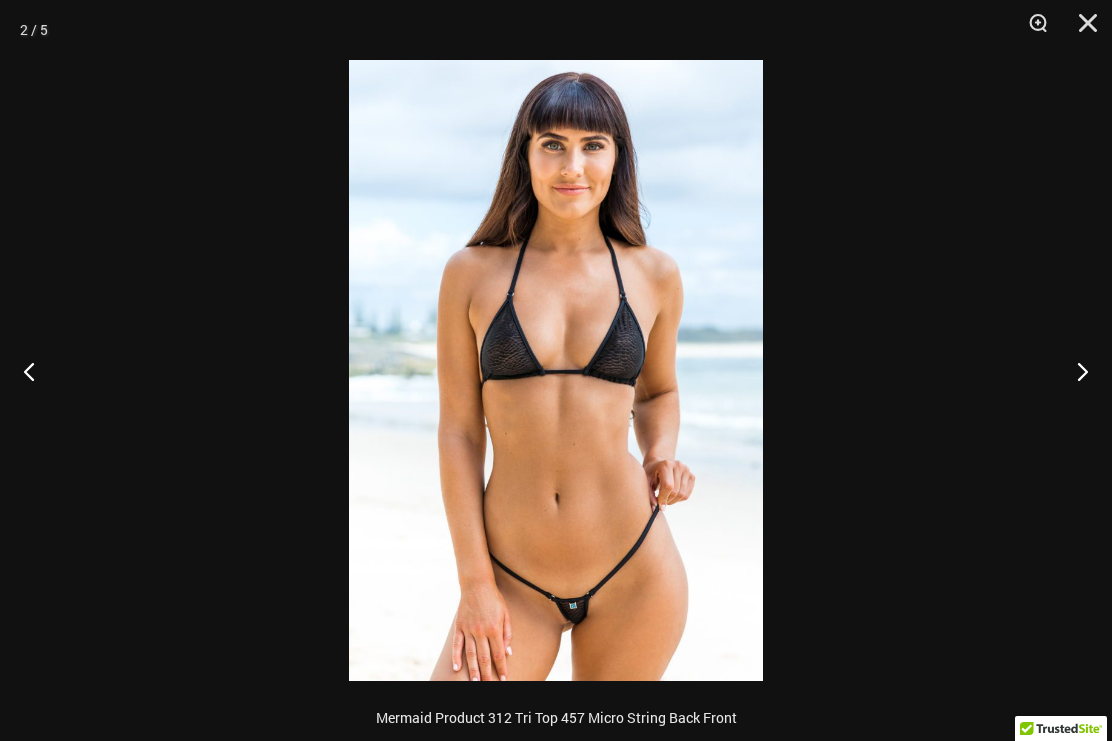 click at bounding box center [1074, 371] 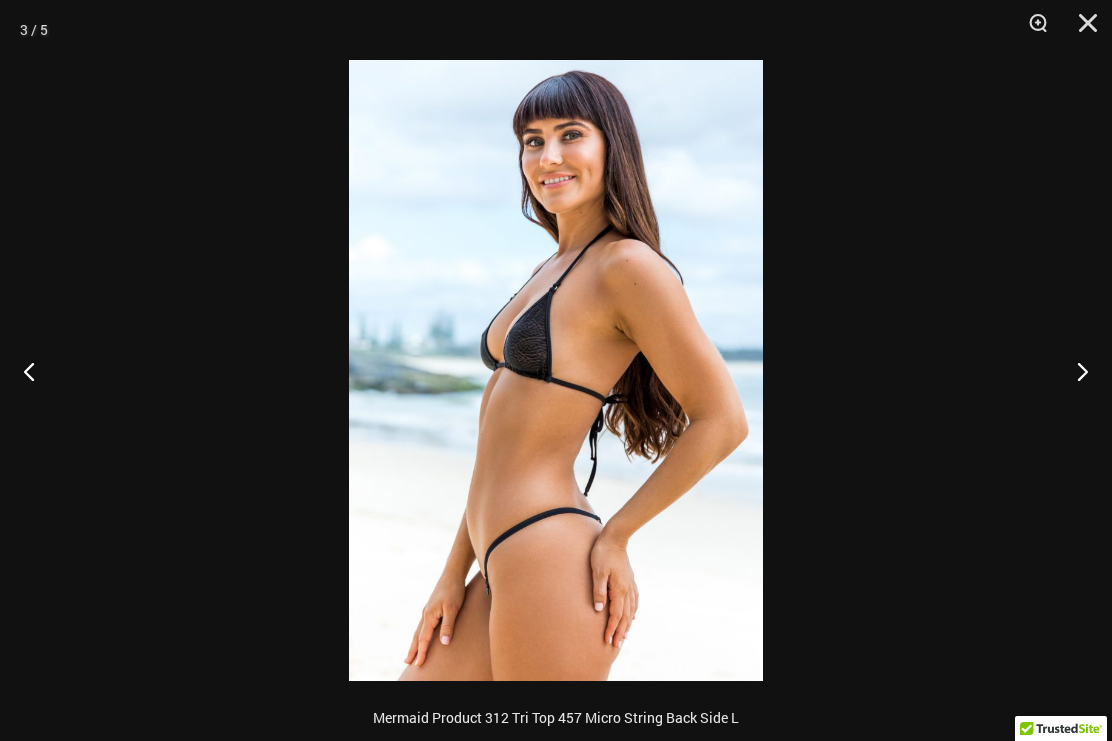 click at bounding box center (1074, 371) 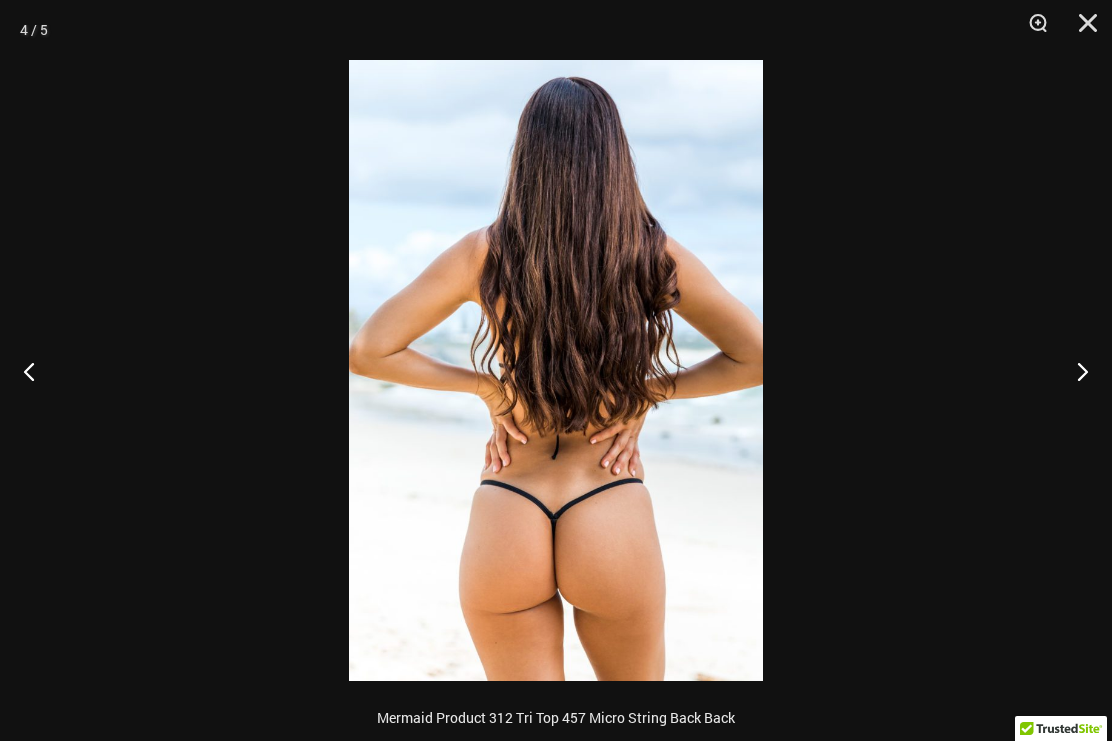 click at bounding box center [1074, 371] 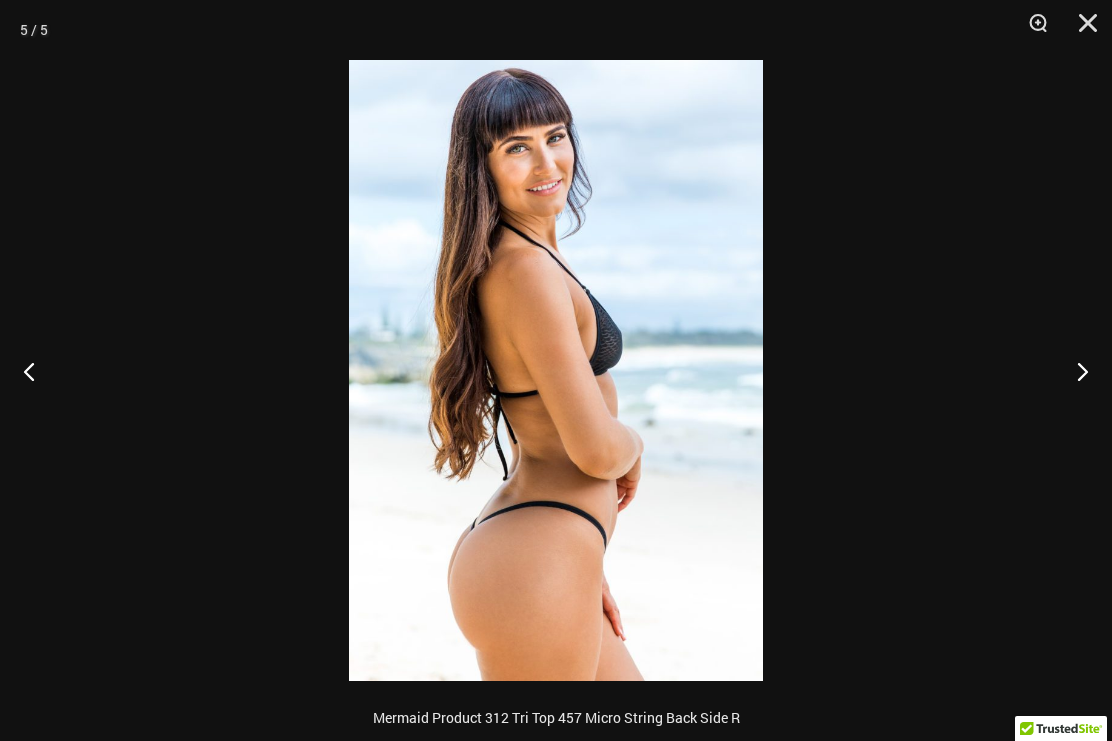 click at bounding box center [1074, 371] 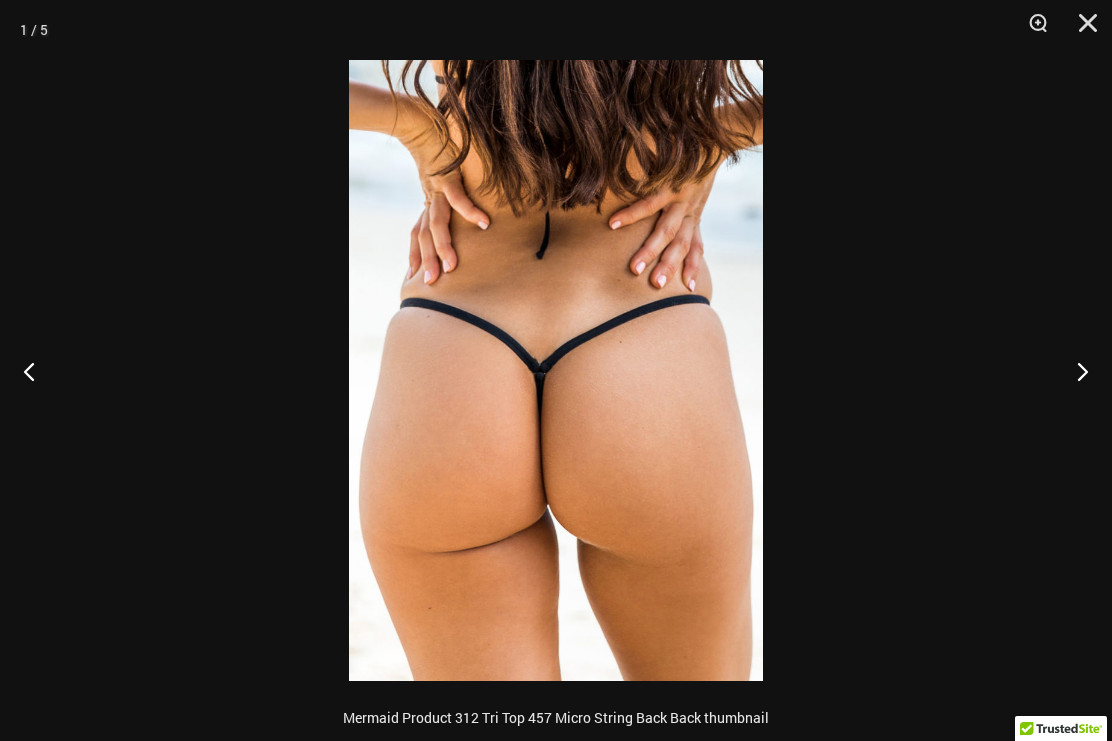 click at bounding box center (1074, 371) 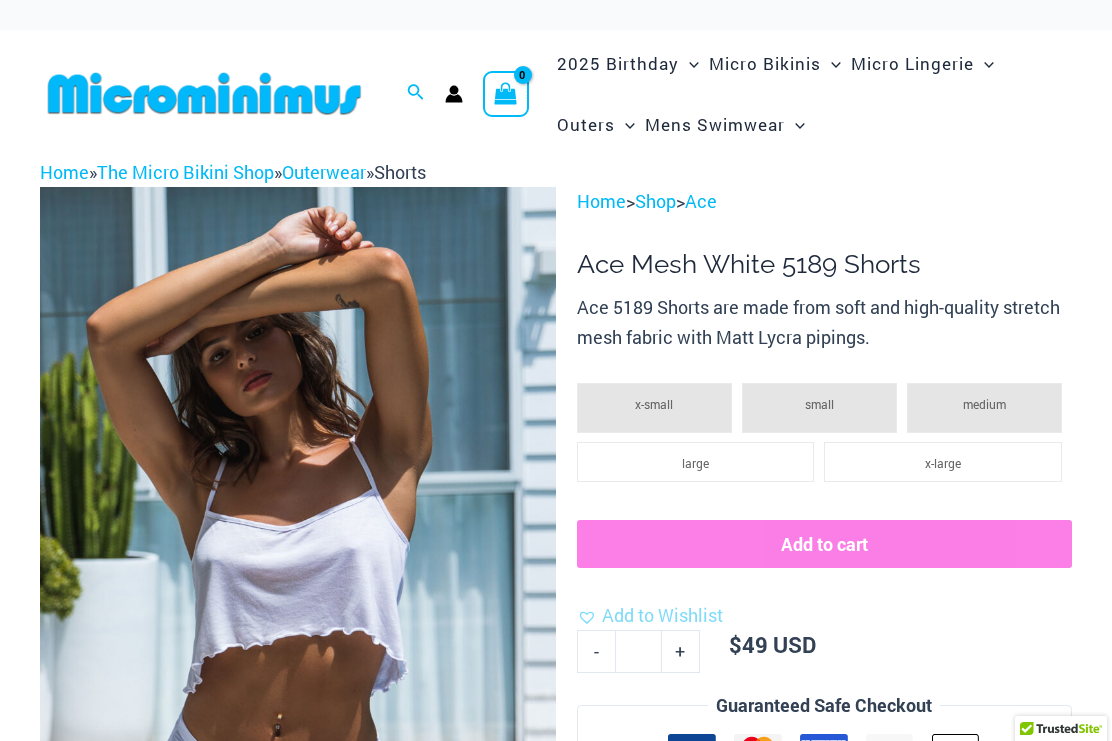 scroll, scrollTop: 0, scrollLeft: 0, axis: both 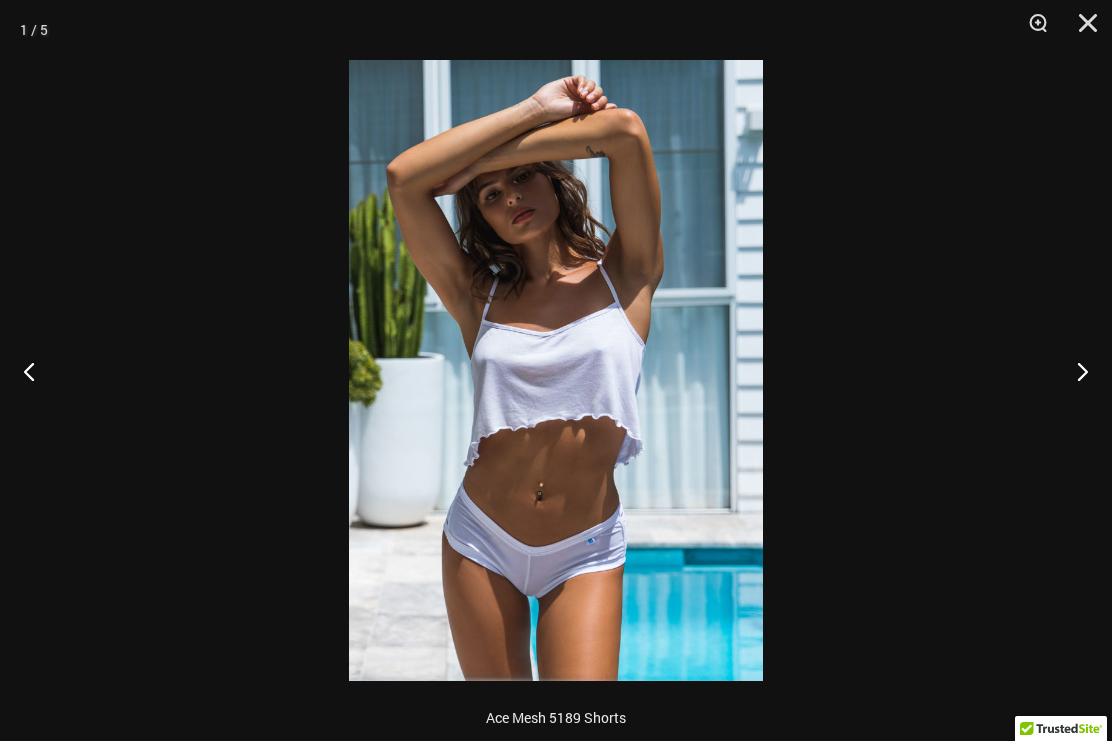 click at bounding box center (1074, 371) 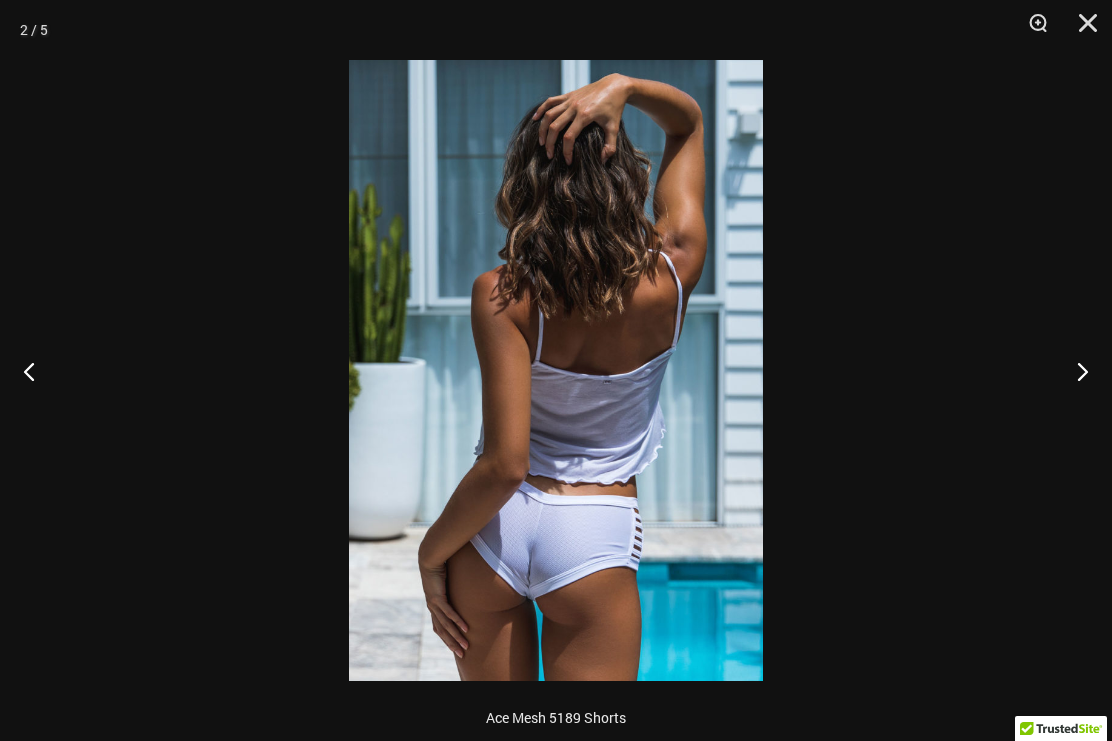click at bounding box center [1074, 371] 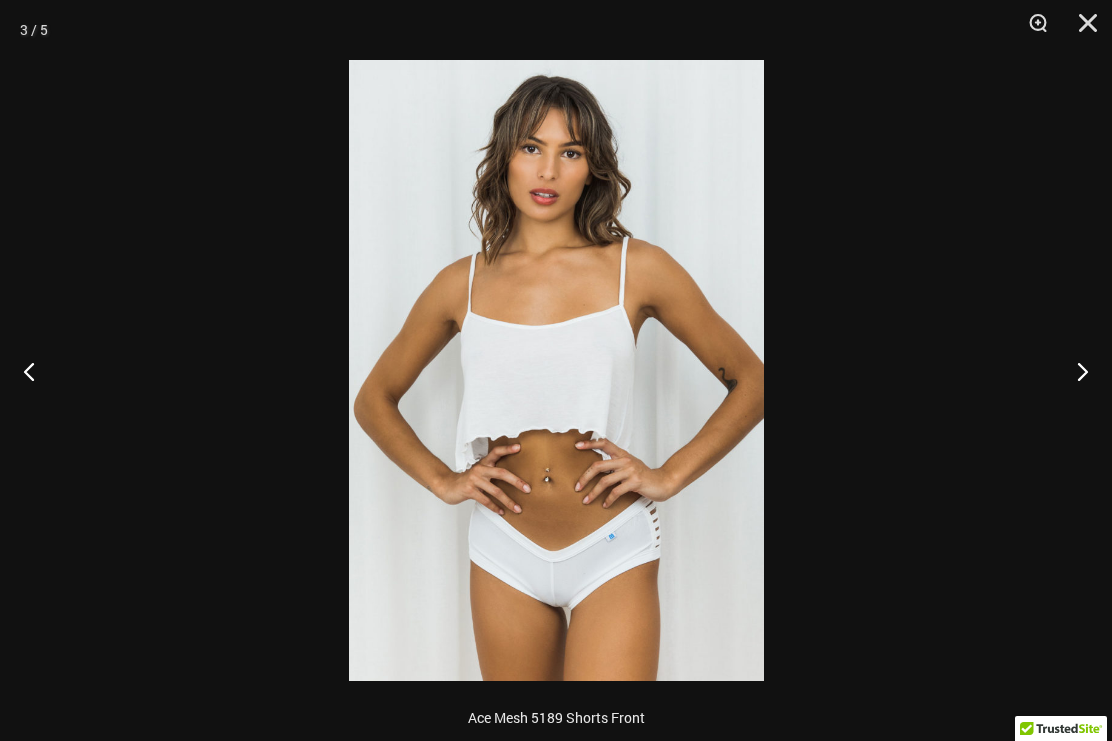 click at bounding box center [1074, 371] 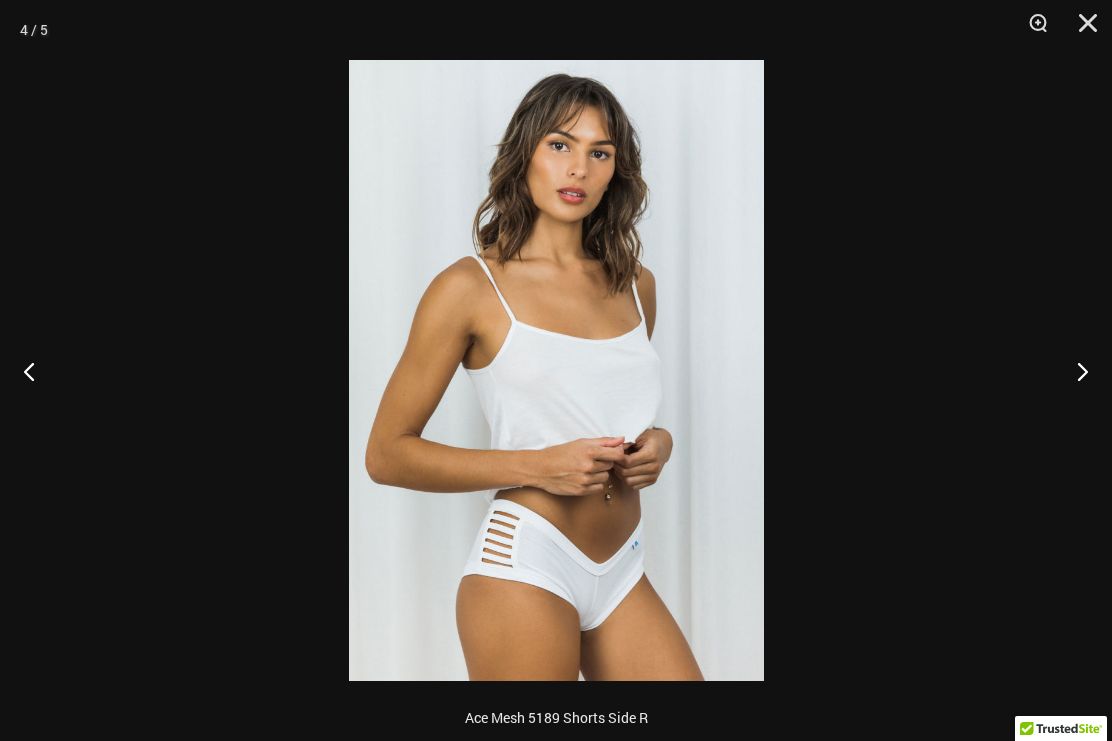 click at bounding box center (1074, 371) 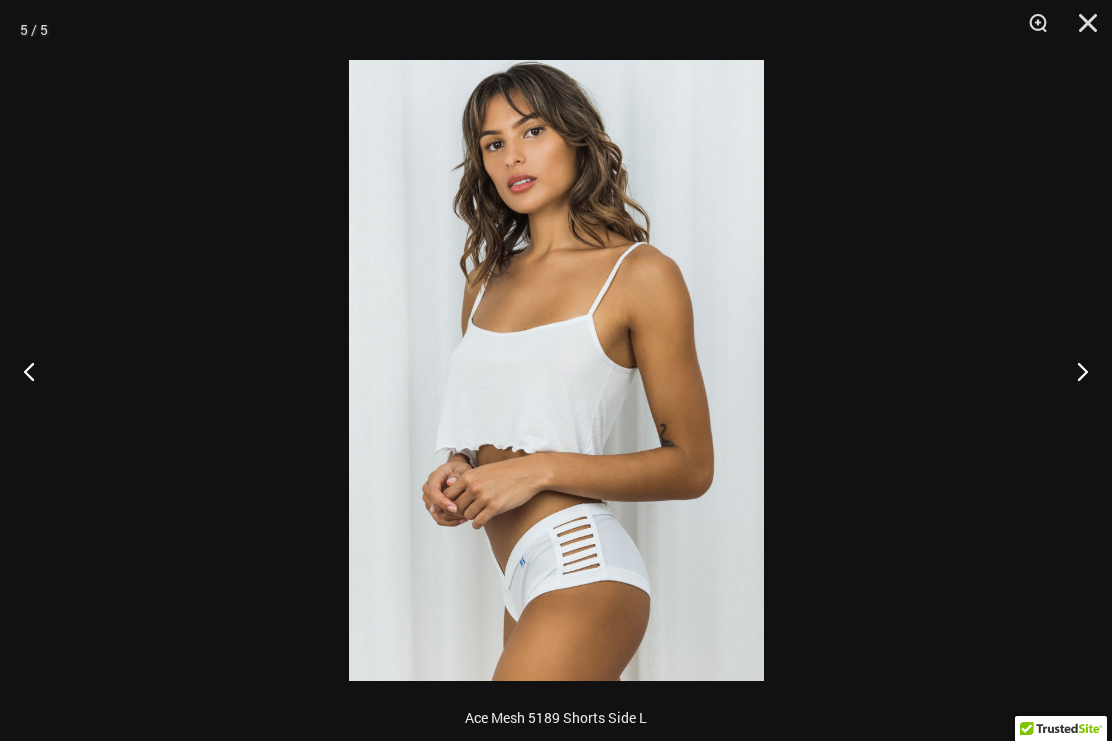 click at bounding box center [1074, 371] 